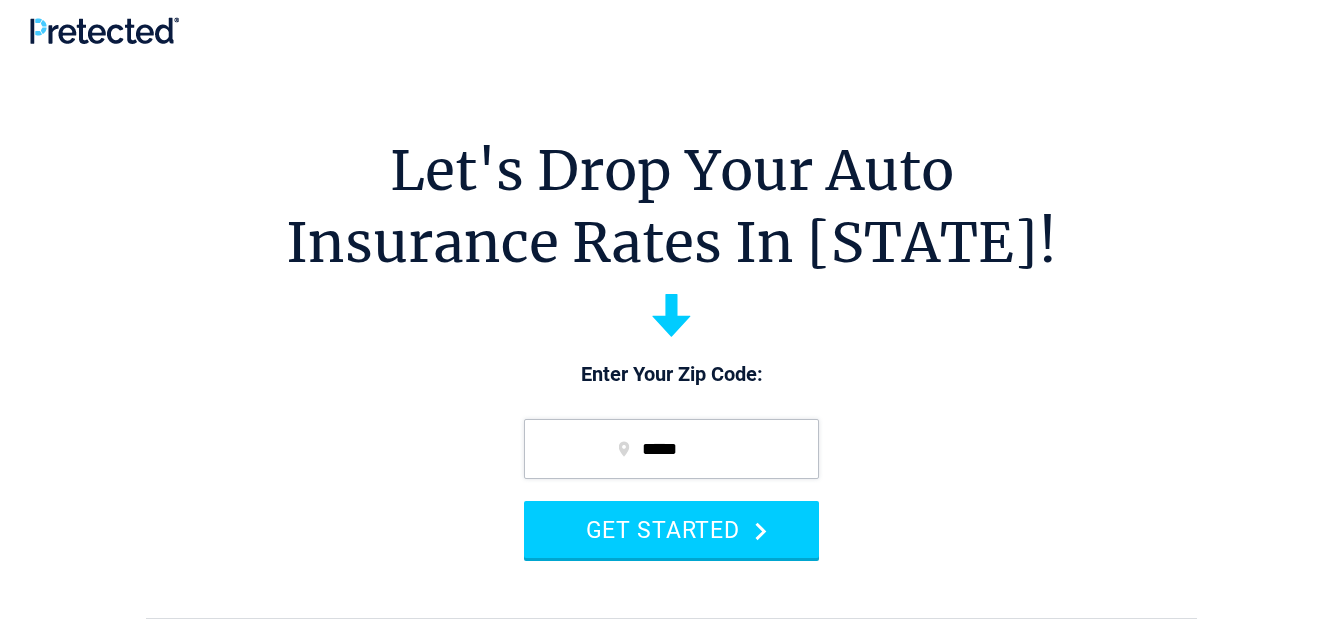 scroll, scrollTop: 0, scrollLeft: 0, axis: both 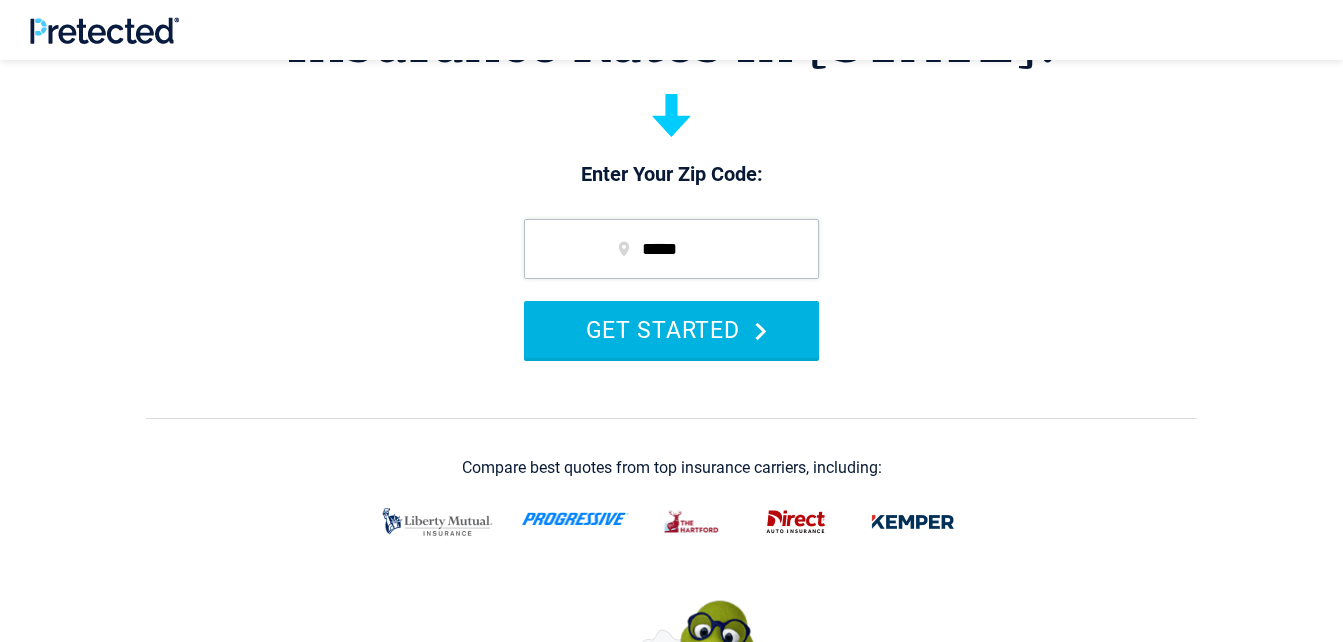 click on "GET STARTED" at bounding box center (671, 329) 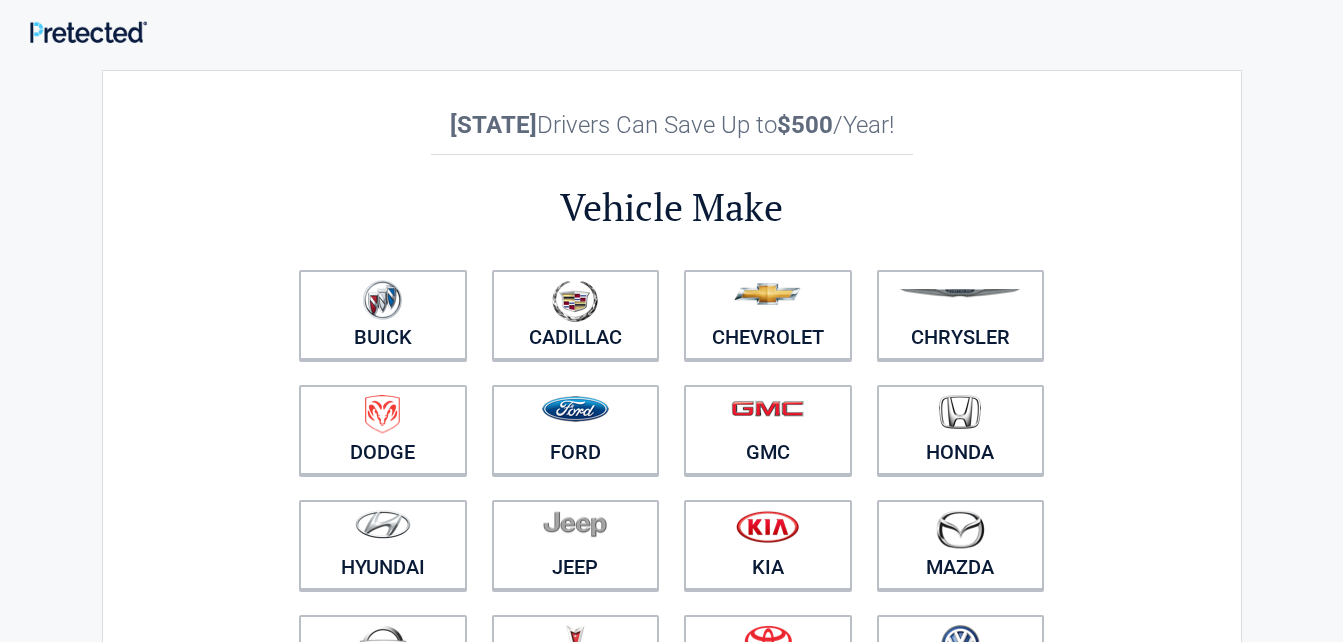 scroll, scrollTop: 0, scrollLeft: 0, axis: both 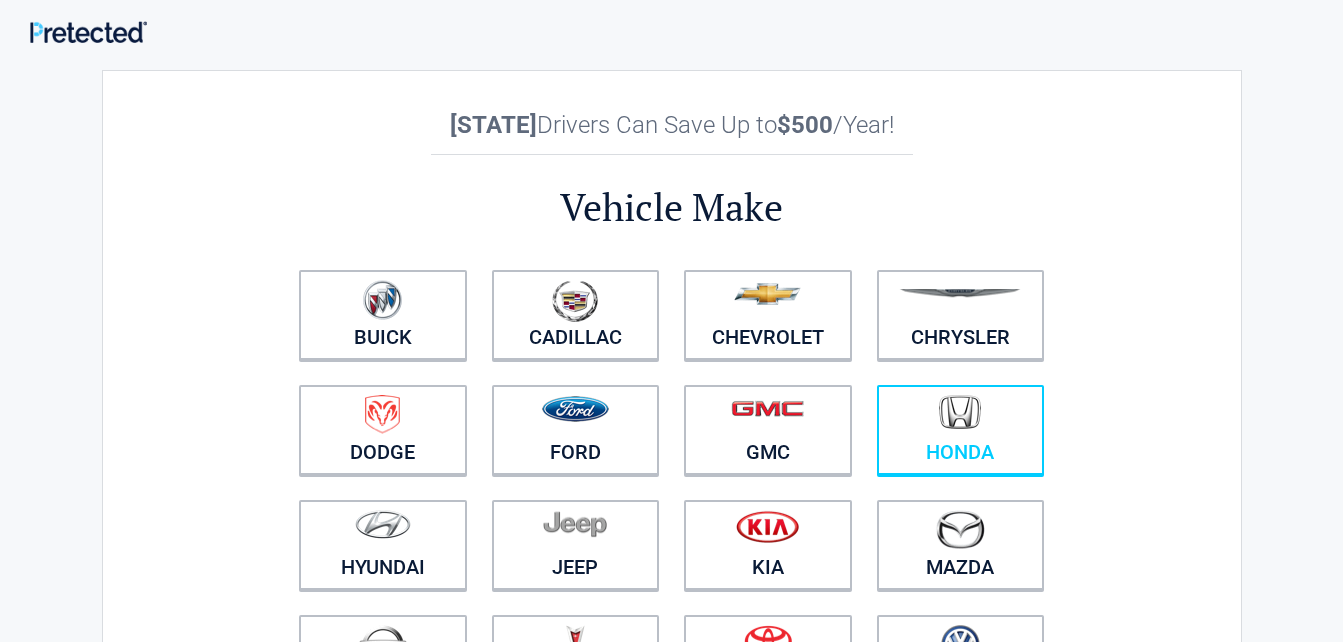 click on "Honda" at bounding box center [383, 315] 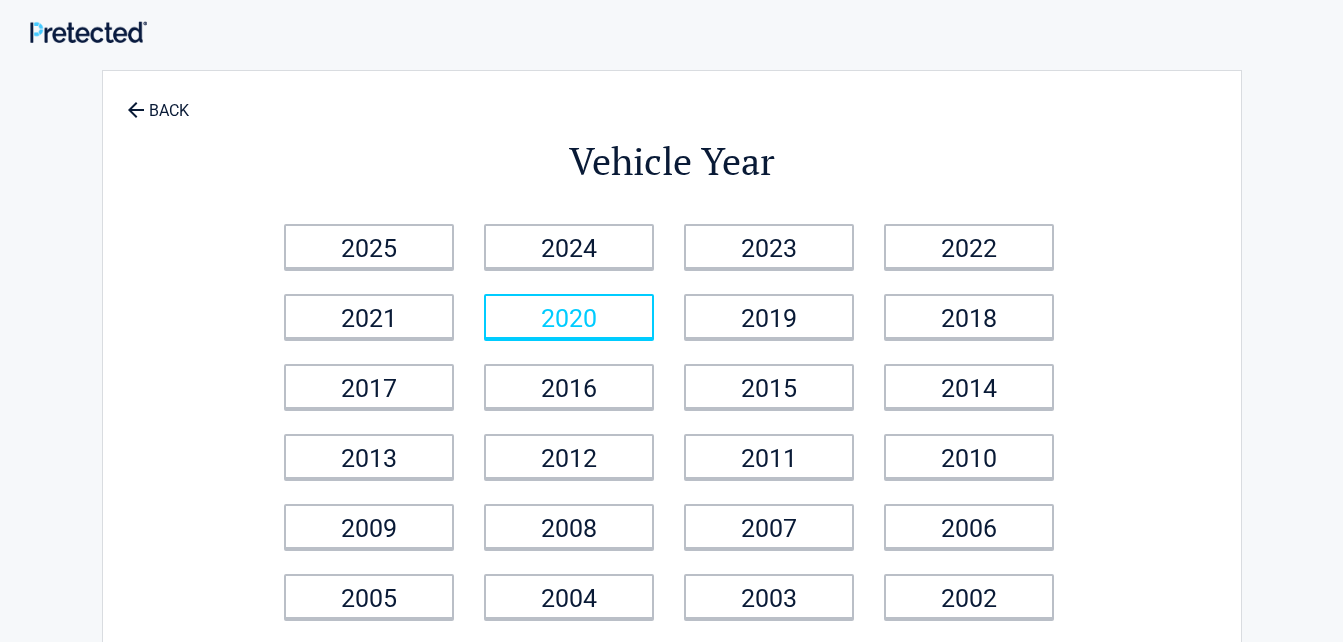click on "2020" at bounding box center [369, 246] 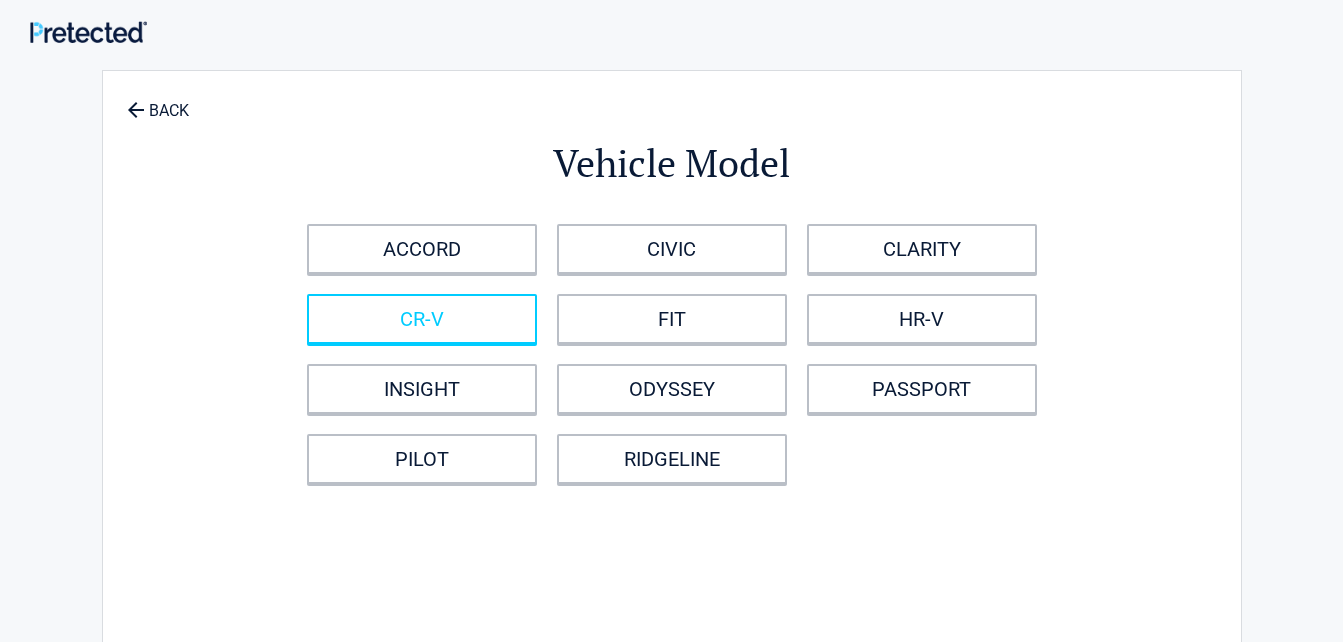 click on "CR-V" at bounding box center [422, 319] 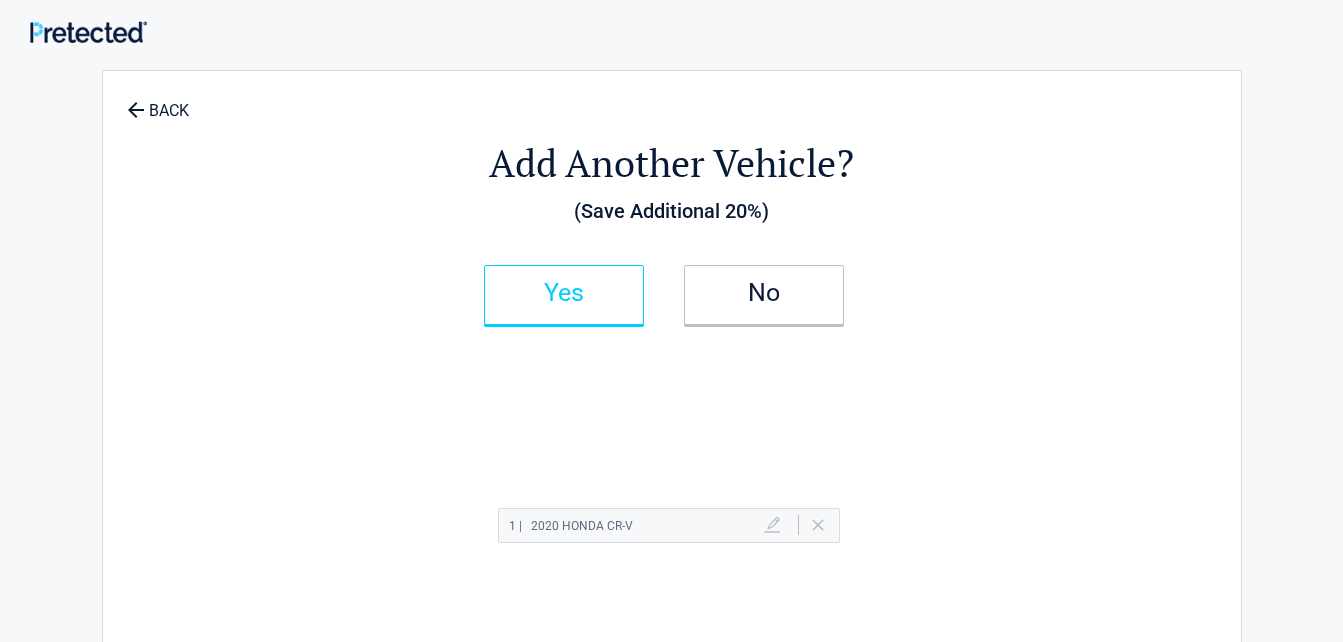 click on "Yes" at bounding box center [564, 293] 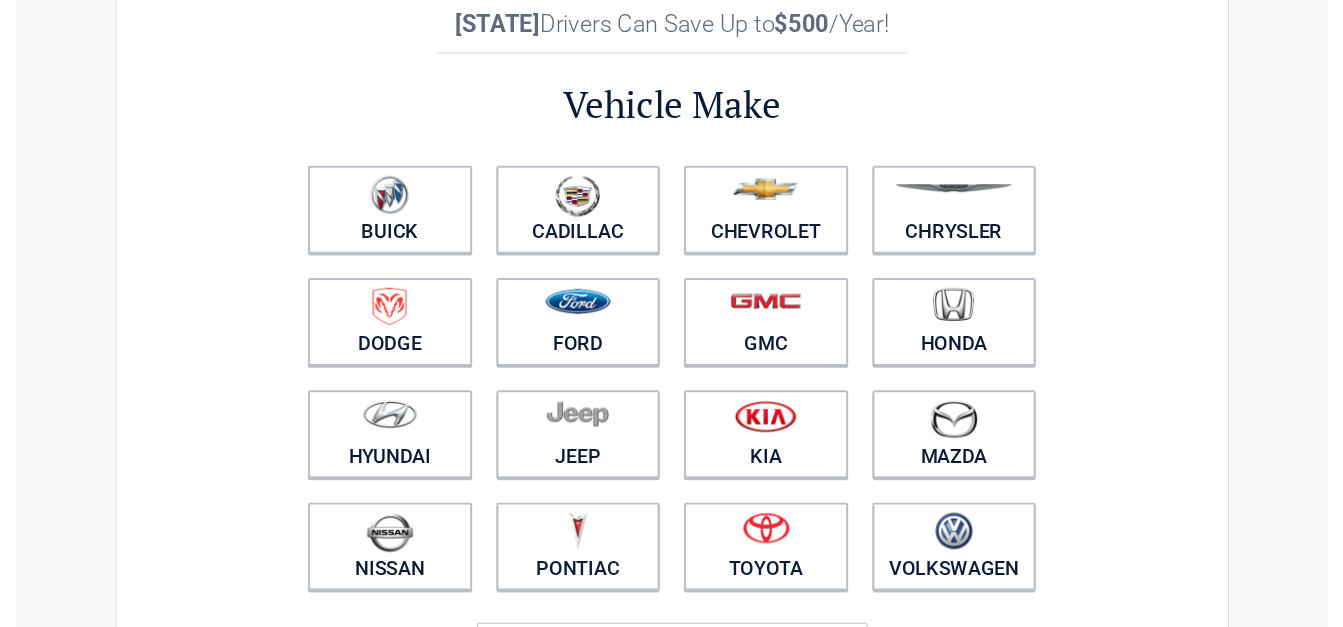 scroll, scrollTop: 200, scrollLeft: 0, axis: vertical 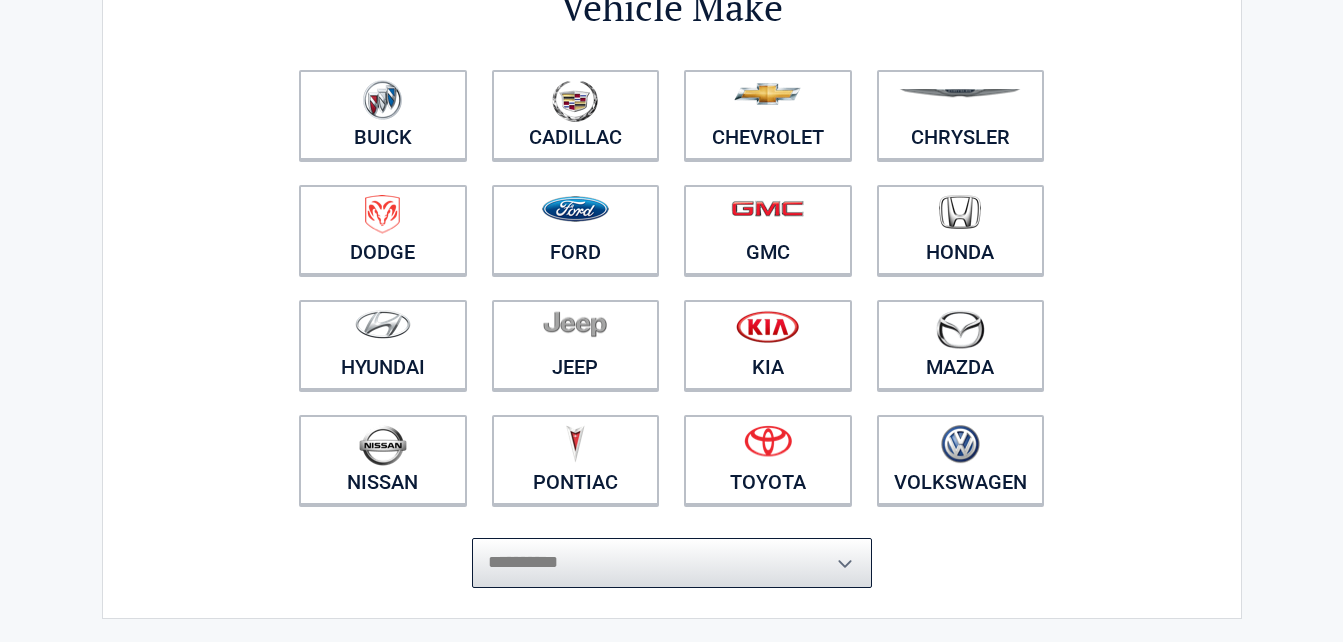 click on "**********" at bounding box center (672, 563) 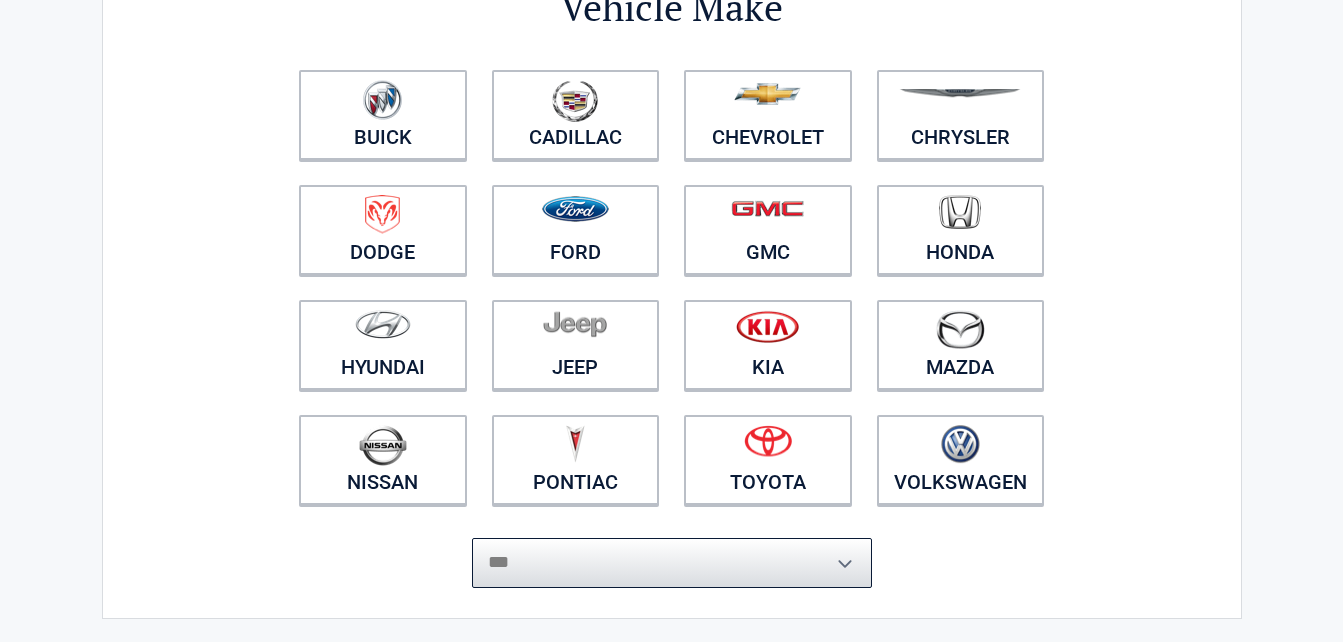 click on "**********" at bounding box center [672, 563] 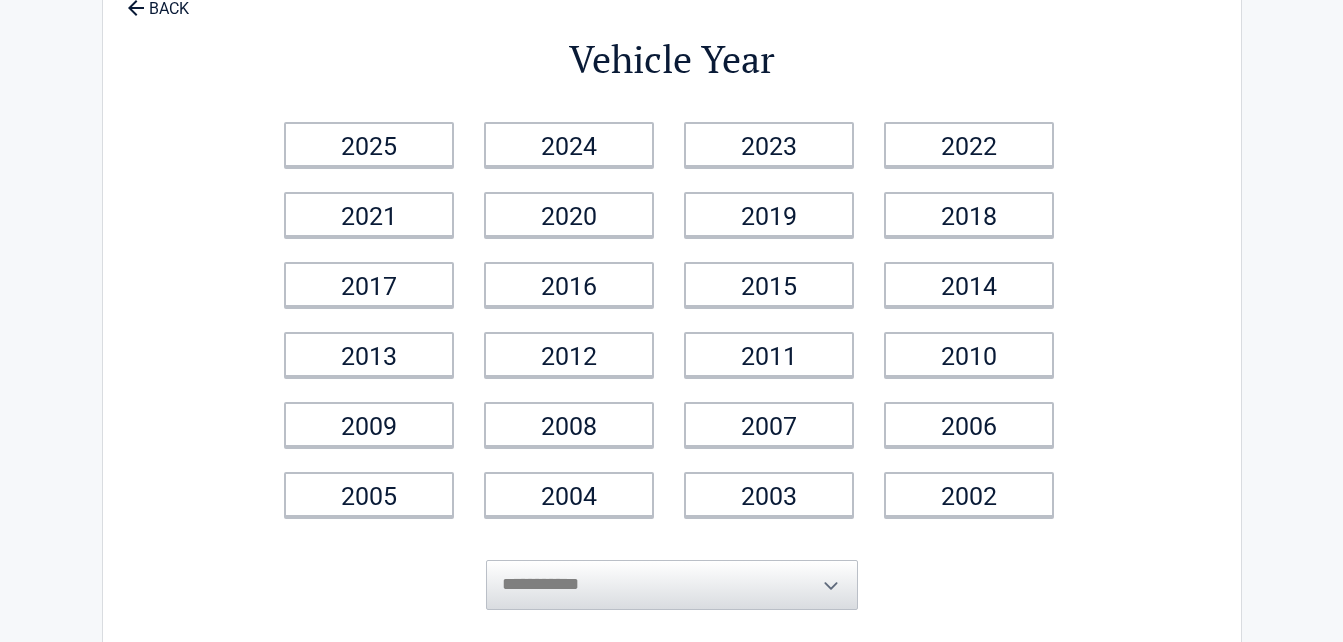 scroll, scrollTop: 0, scrollLeft: 0, axis: both 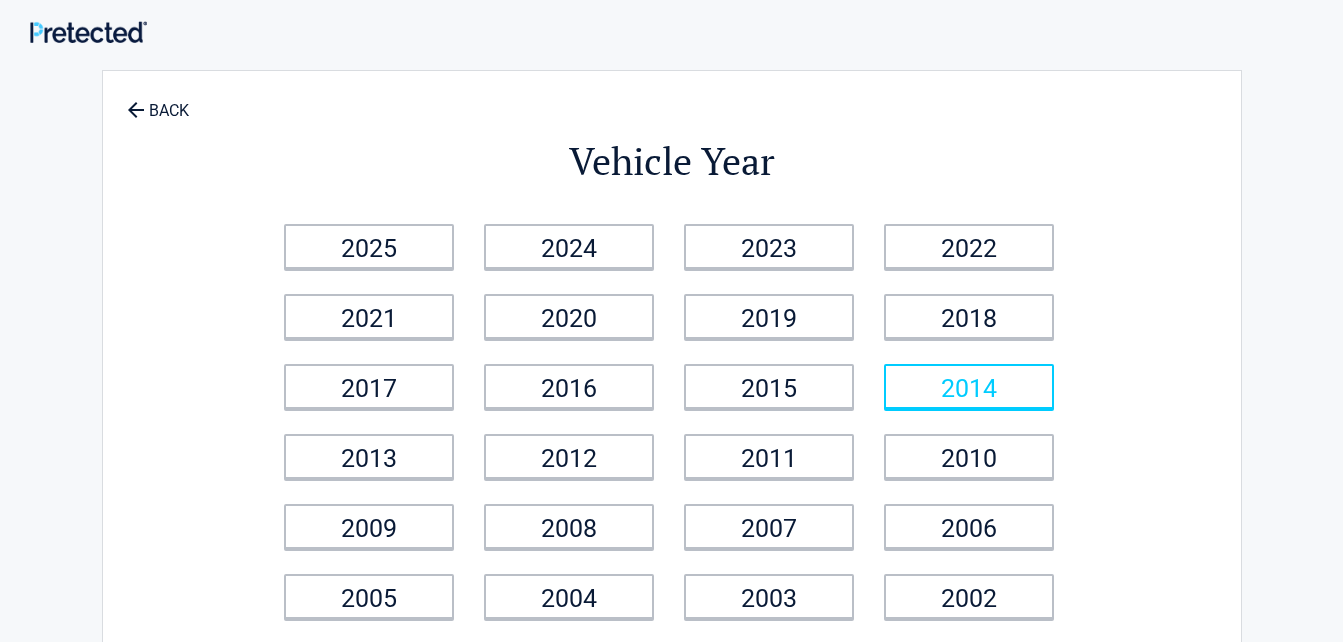 click on "2014" at bounding box center (369, 246) 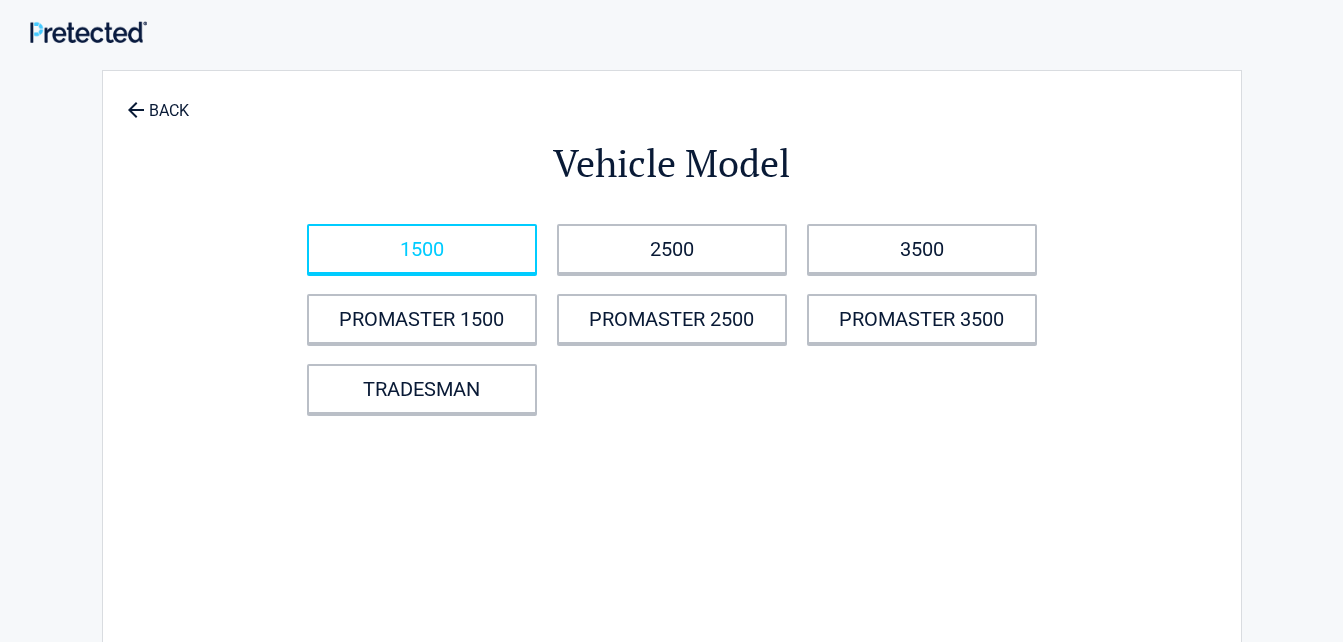 click on "1500" at bounding box center (422, 249) 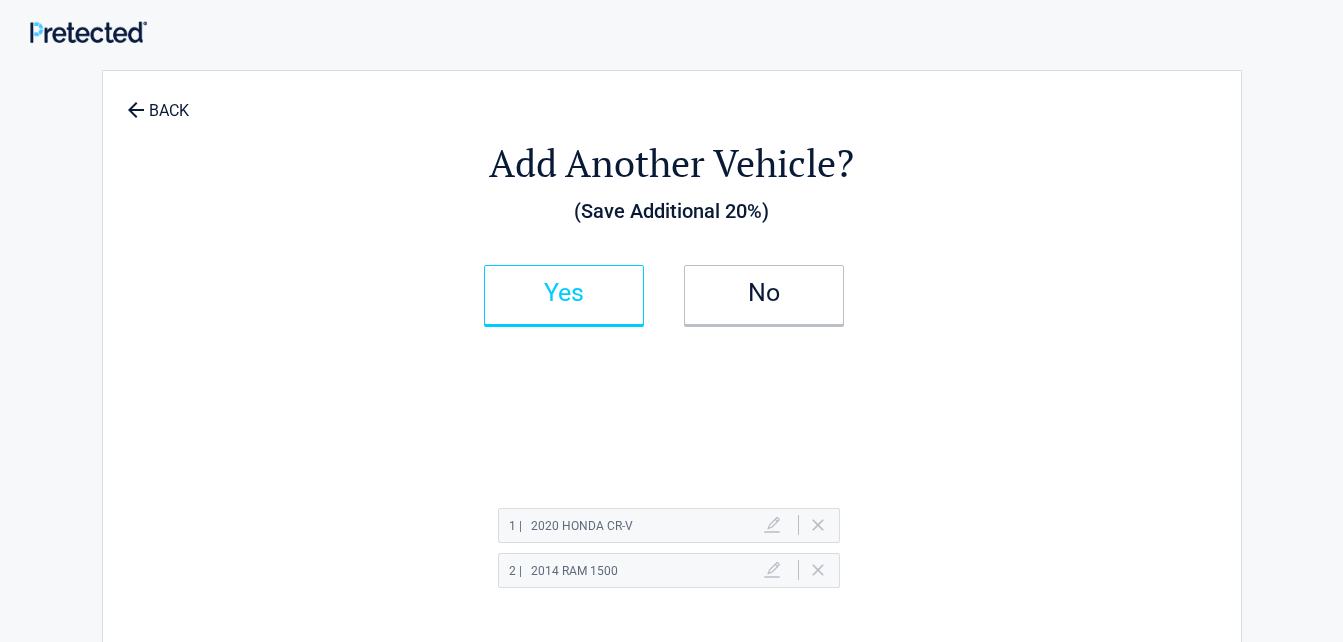 click on "Yes" at bounding box center (564, 293) 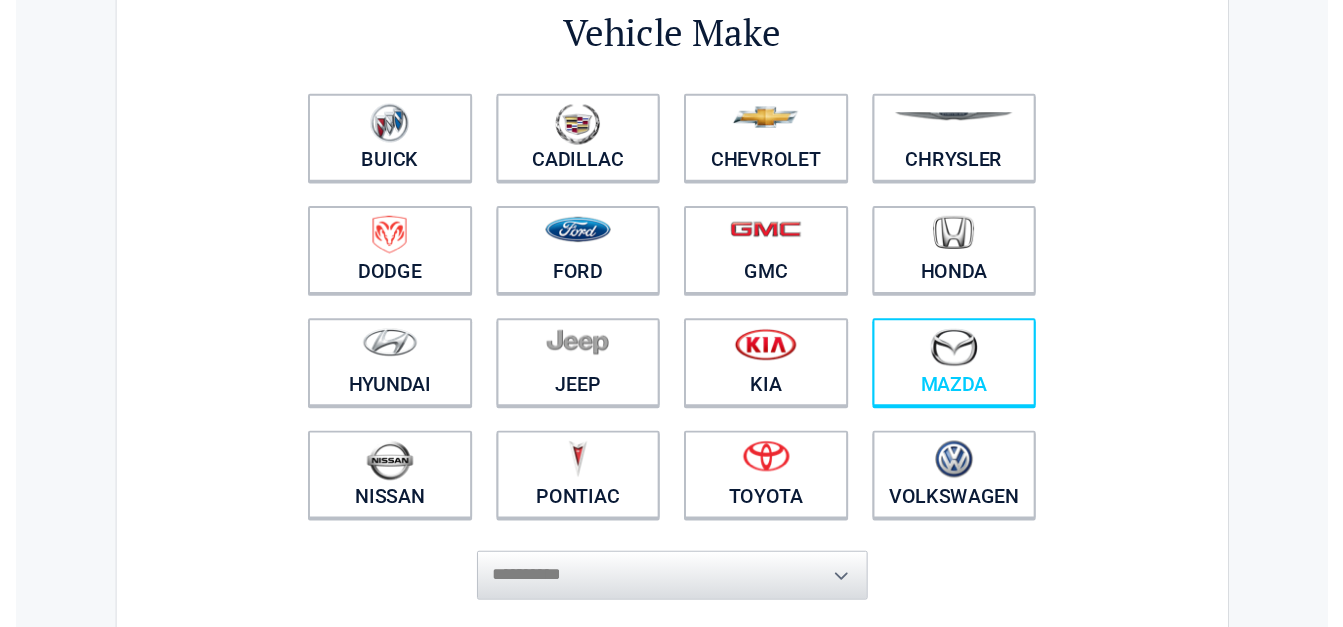 scroll, scrollTop: 200, scrollLeft: 0, axis: vertical 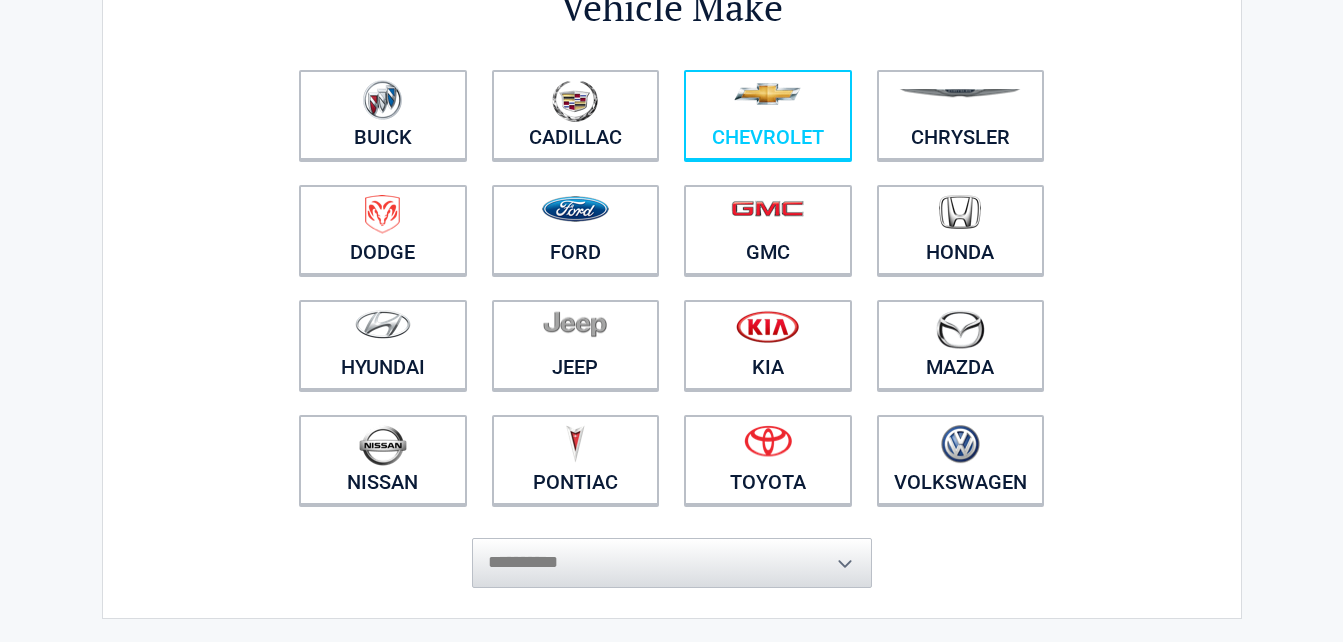 click on "Chevrolet" at bounding box center (383, 115) 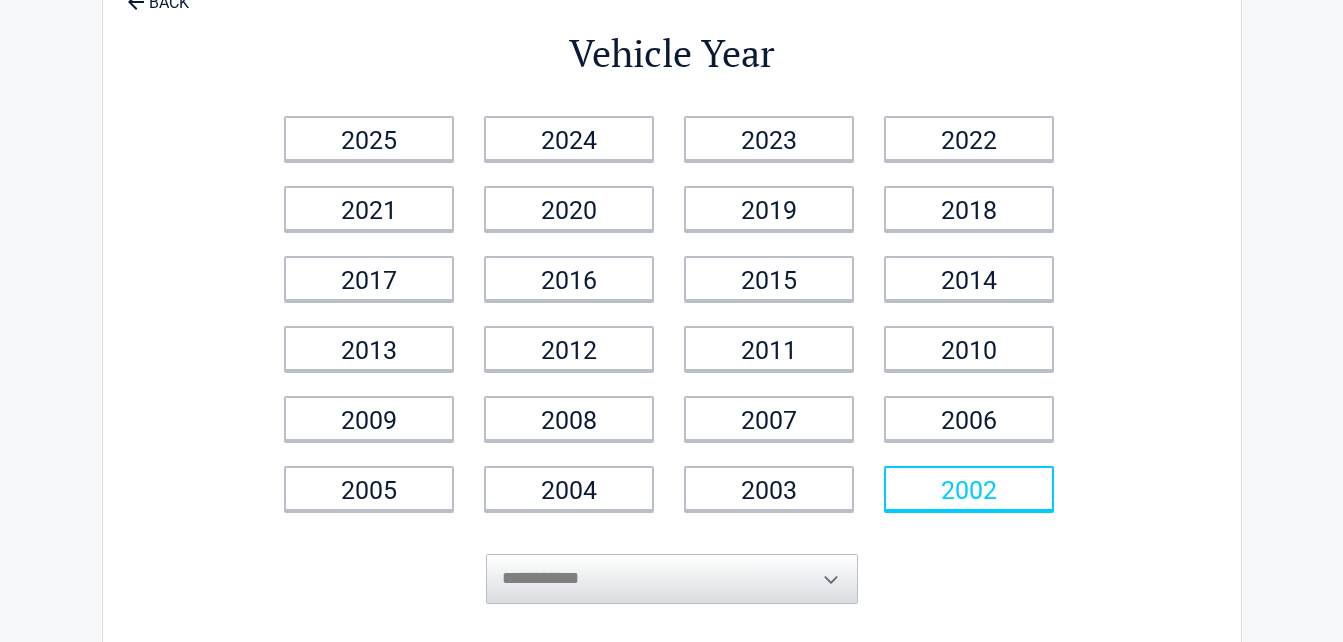 scroll, scrollTop: 200, scrollLeft: 0, axis: vertical 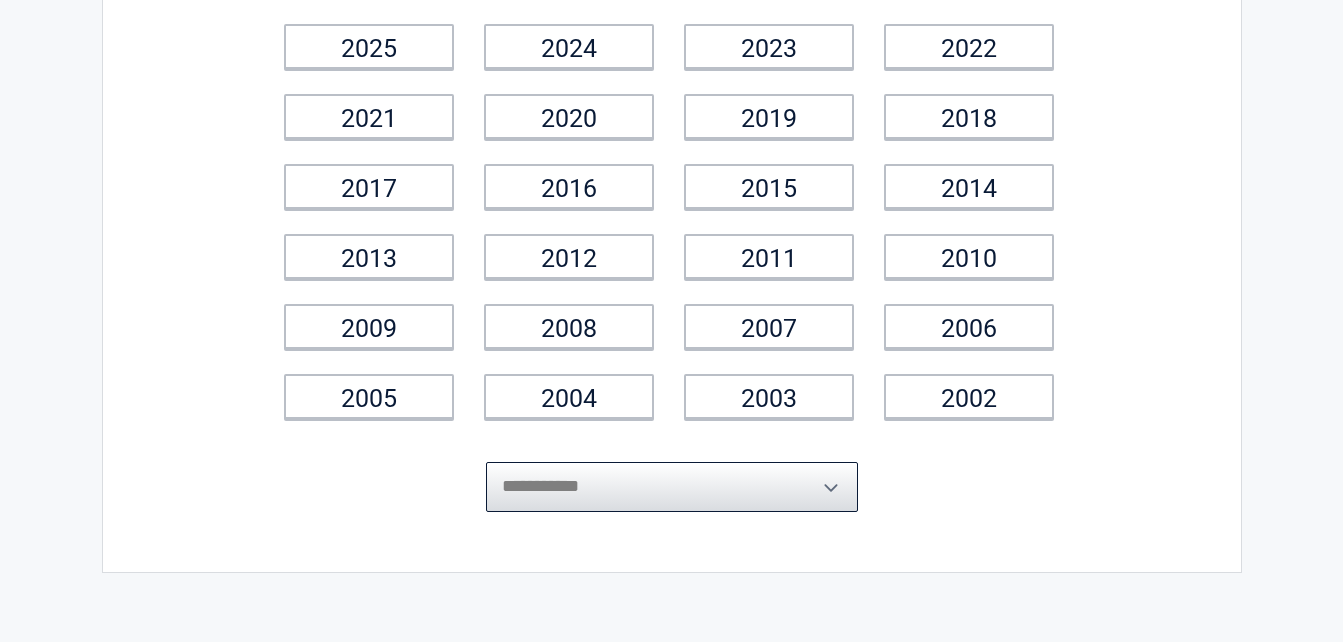 click on "**********" at bounding box center (672, 487) 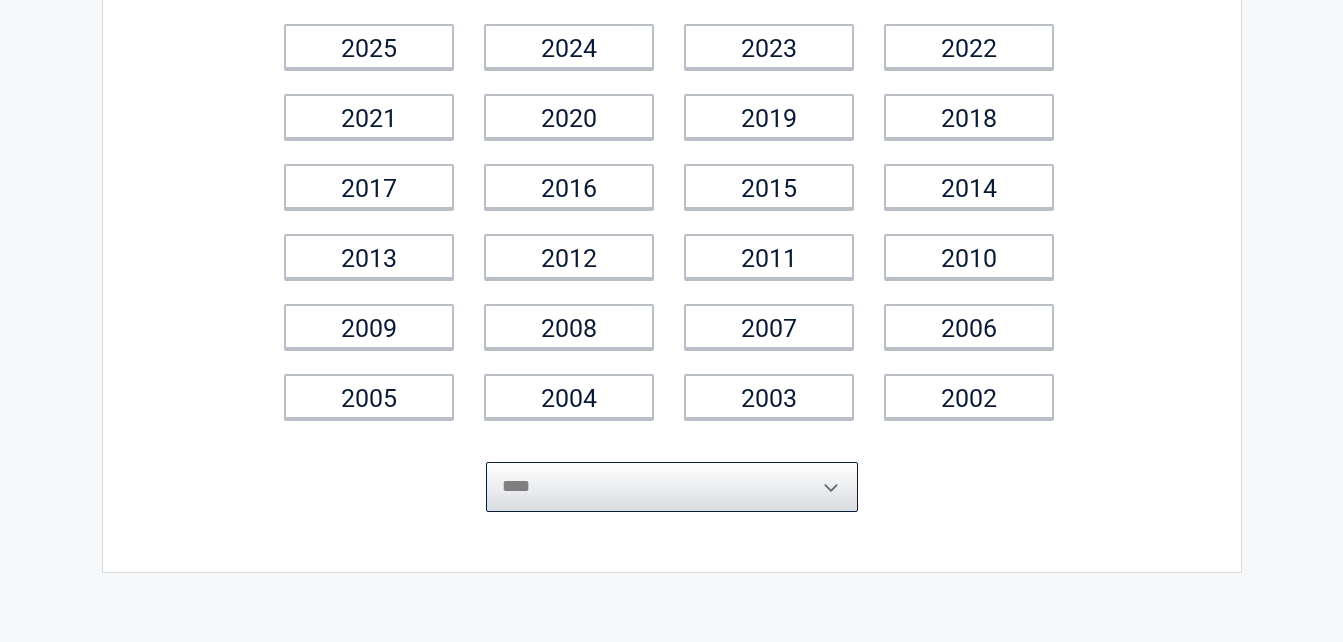 click on "**********" at bounding box center [672, 487] 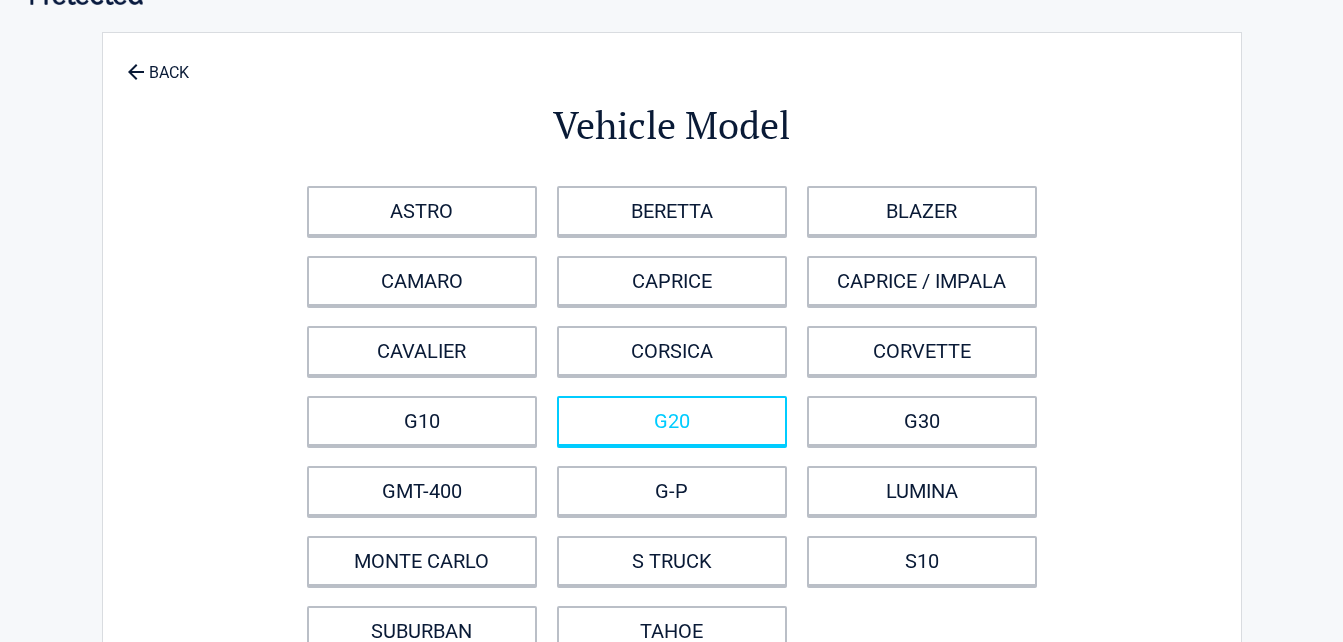 scroll, scrollTop: 0, scrollLeft: 0, axis: both 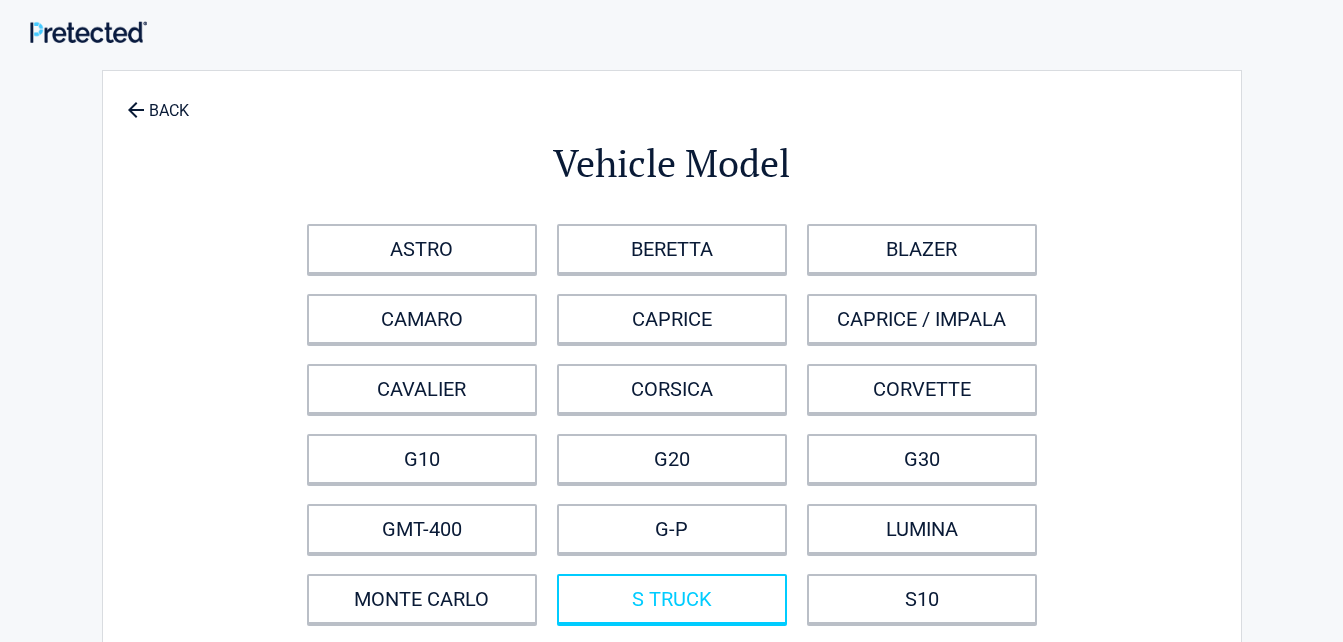click on "S TRUCK" at bounding box center [672, 599] 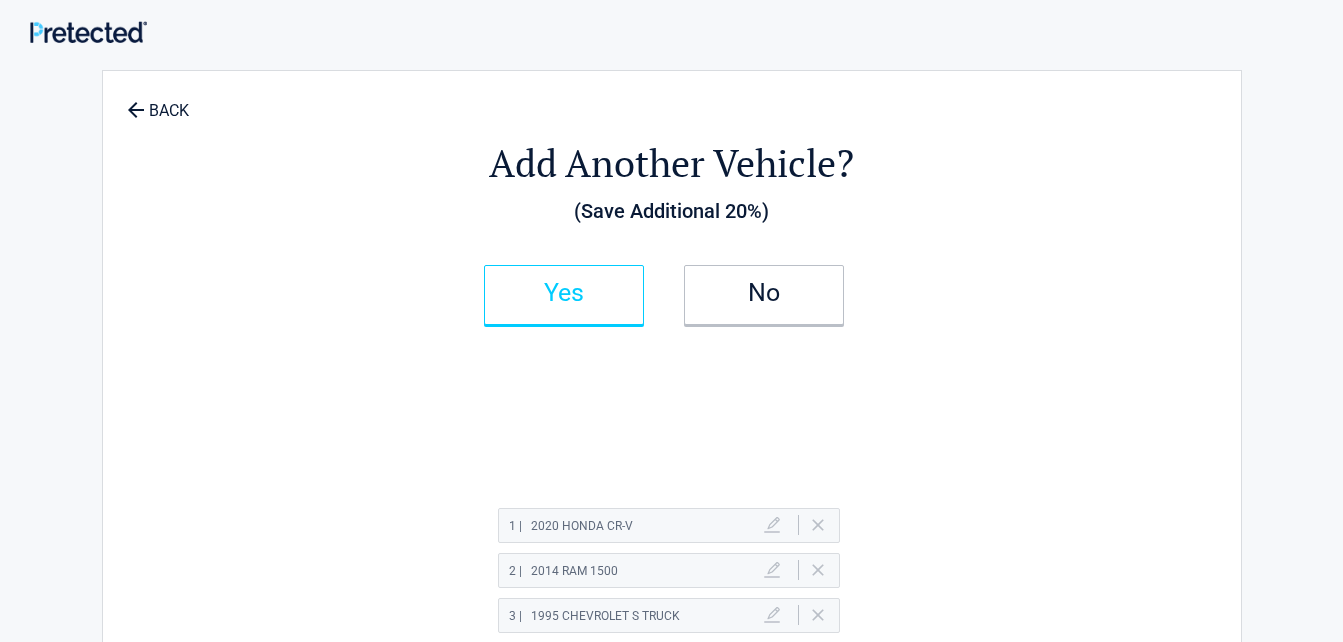 click on "Yes" at bounding box center [564, 293] 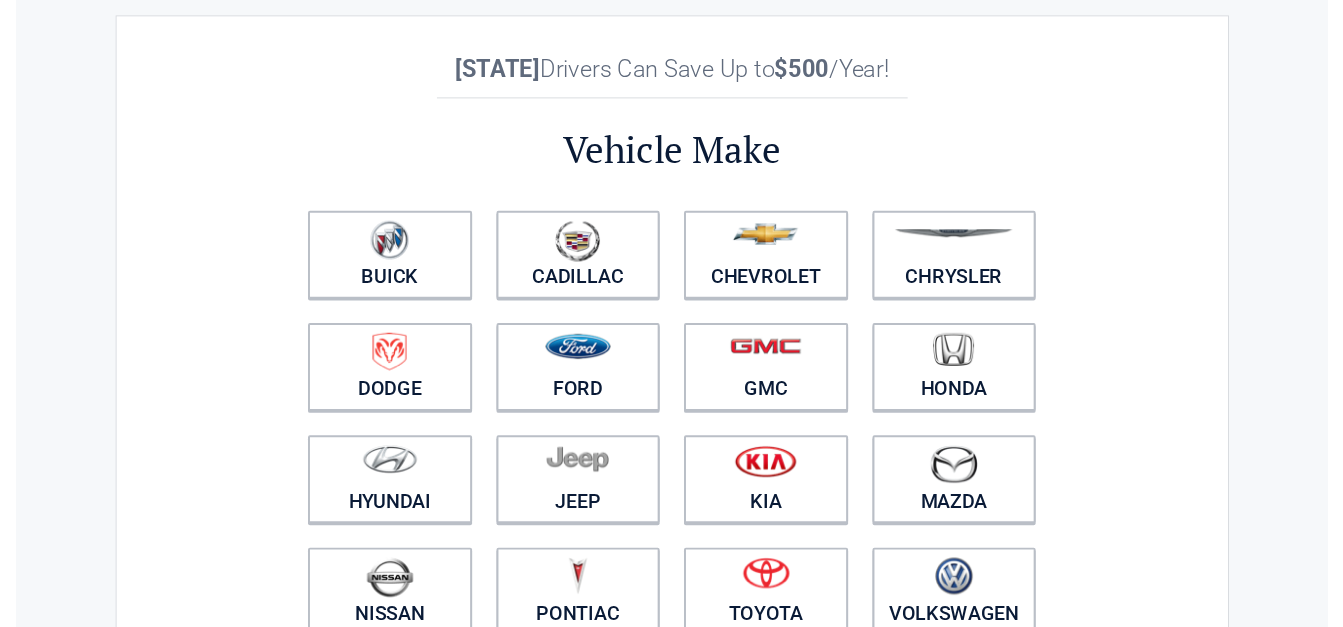 scroll, scrollTop: 100, scrollLeft: 0, axis: vertical 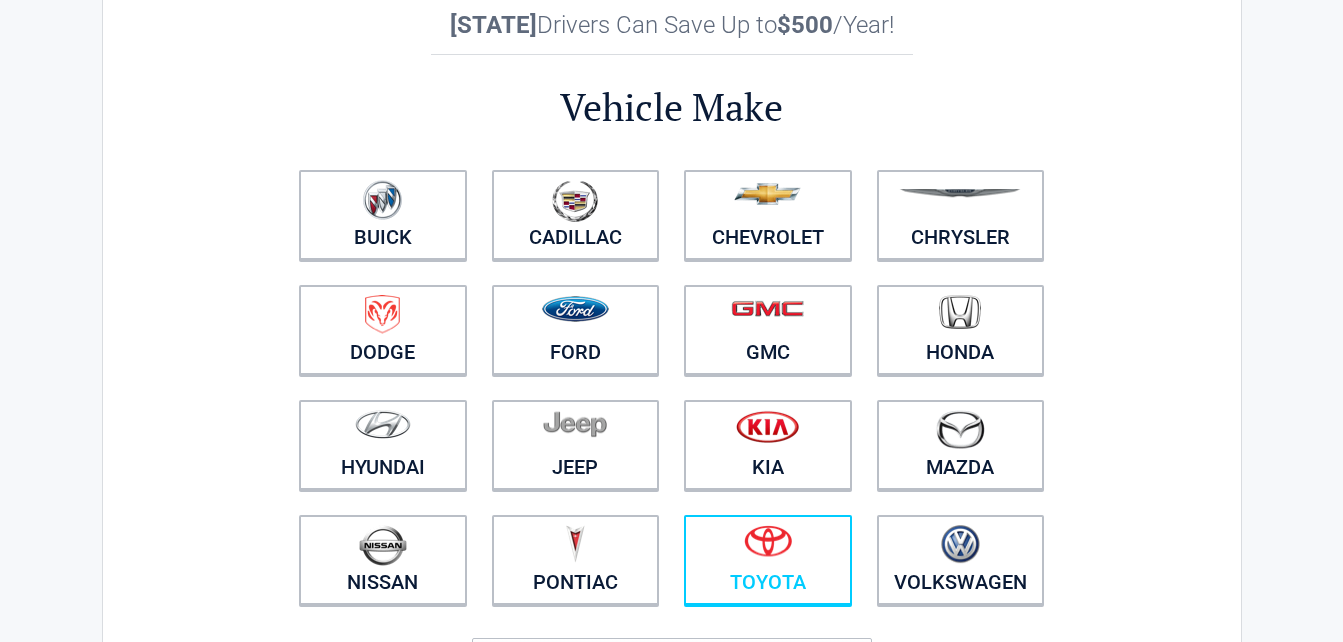 click at bounding box center [383, 202] 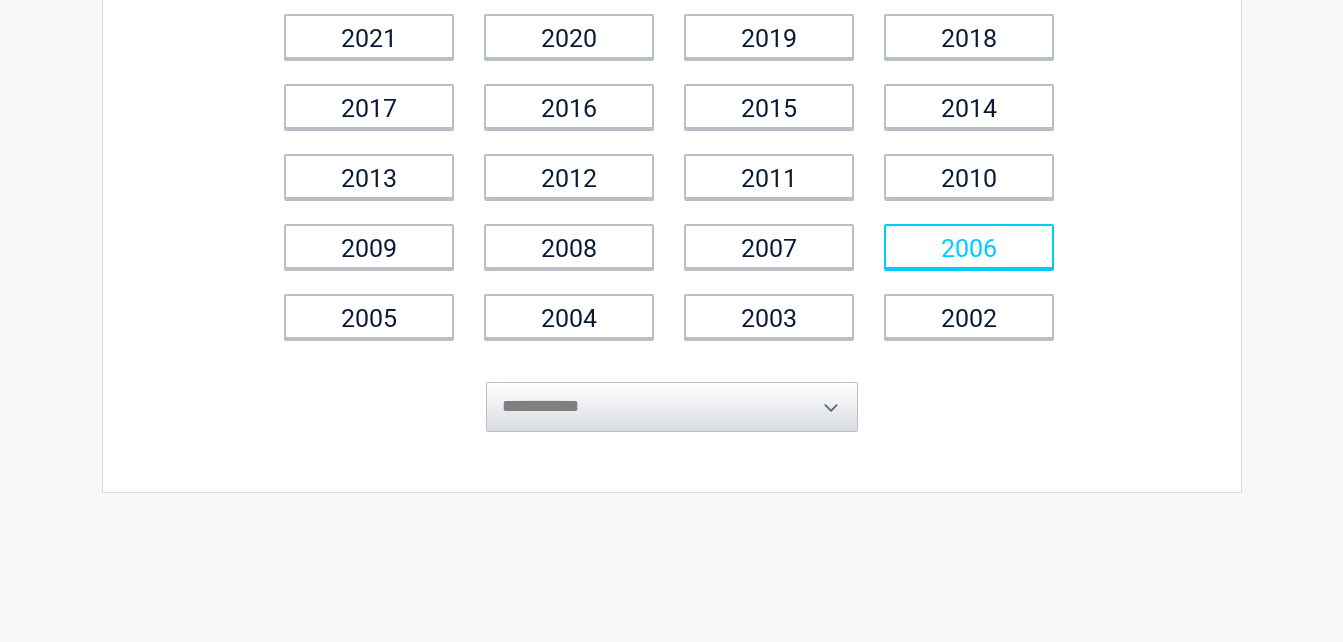 scroll, scrollTop: 300, scrollLeft: 0, axis: vertical 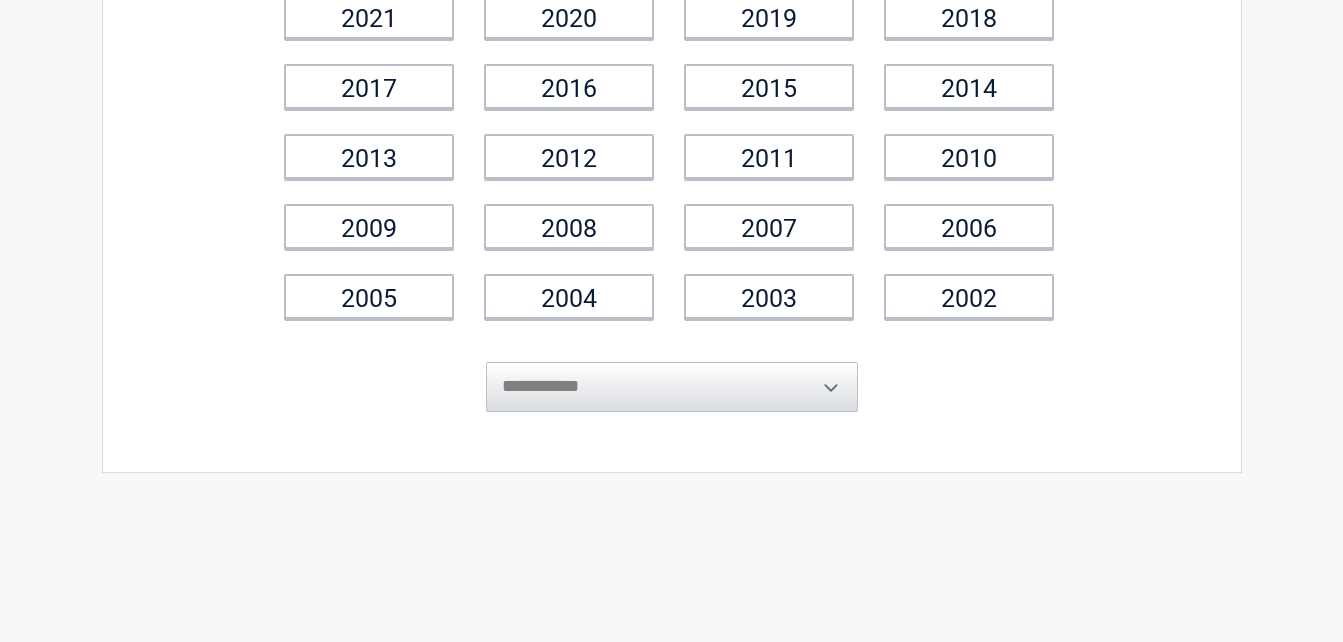 click on "**********" at bounding box center [672, 372] 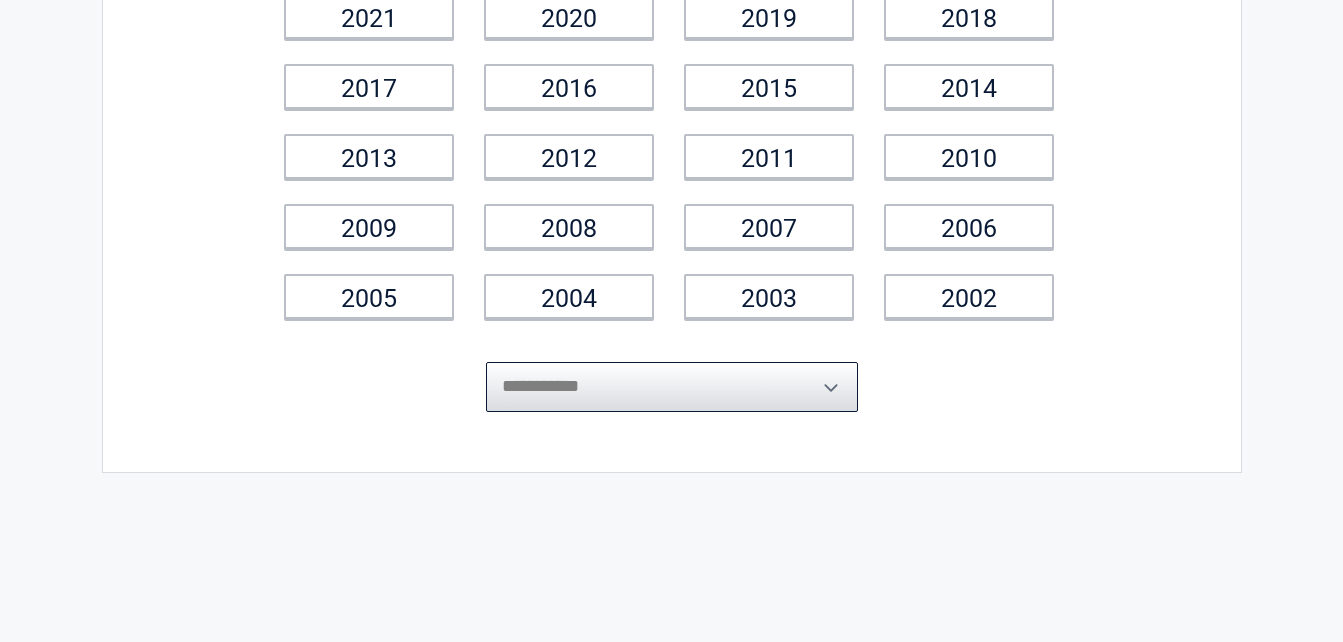 click on "**********" at bounding box center (672, 387) 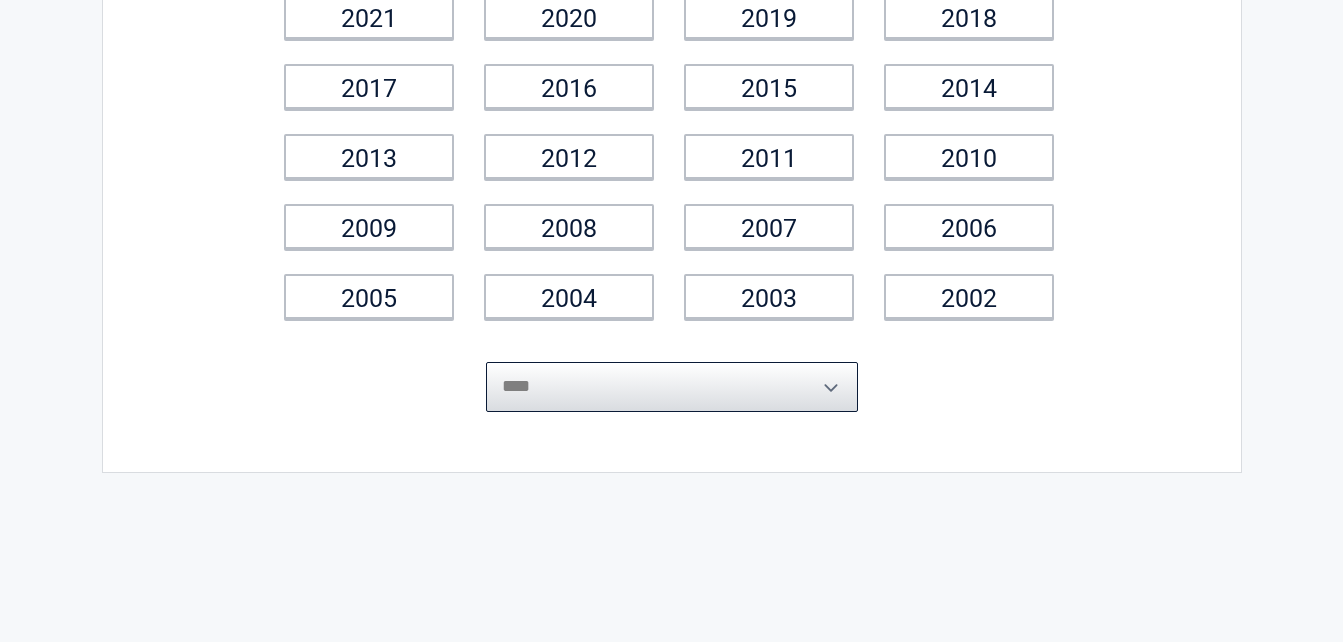 click on "**********" at bounding box center [672, 387] 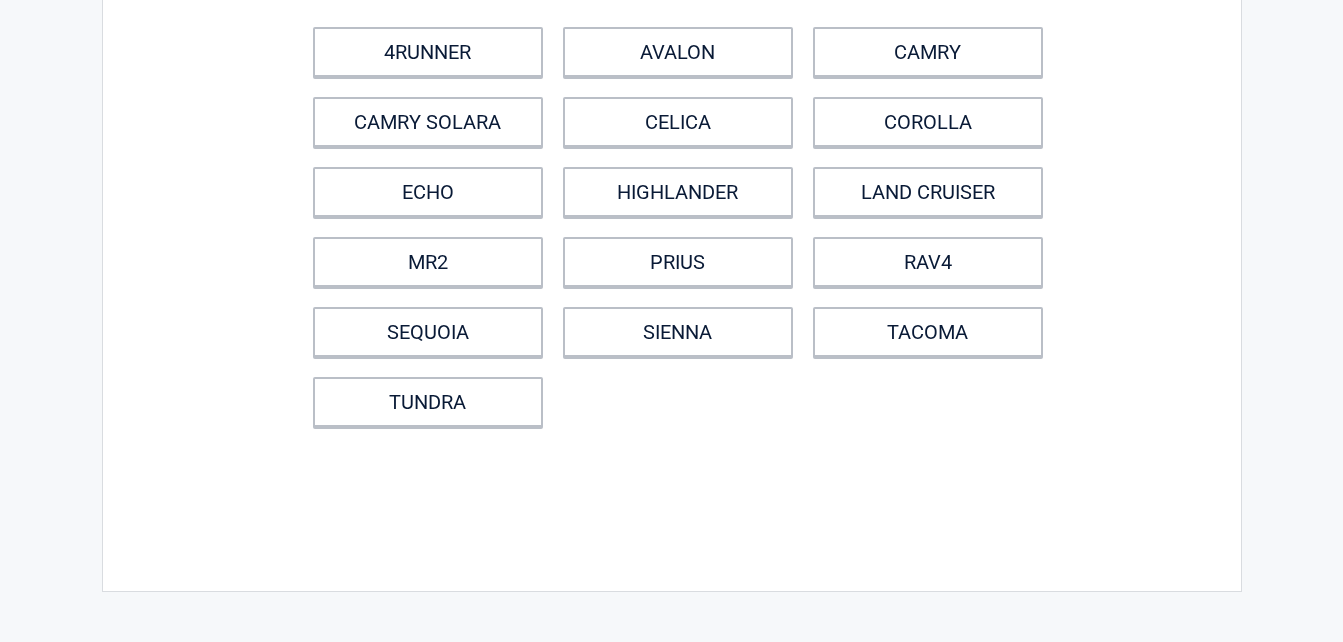 scroll, scrollTop: 0, scrollLeft: 0, axis: both 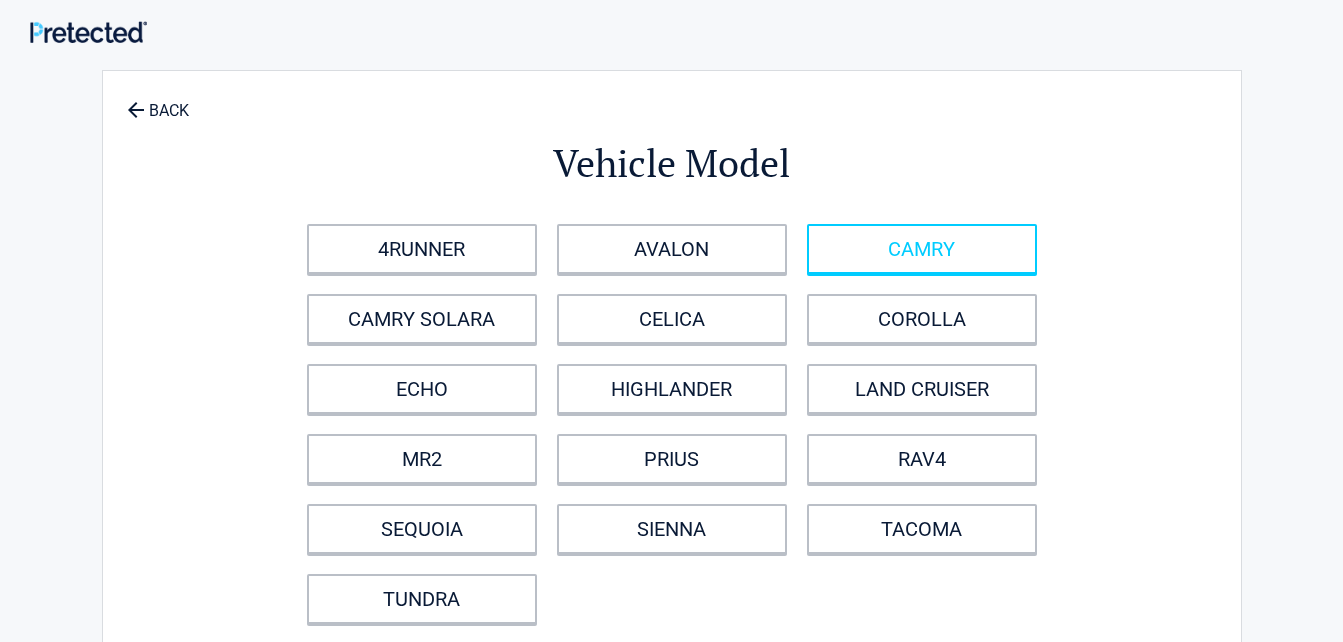 click on "CAMRY" at bounding box center [922, 249] 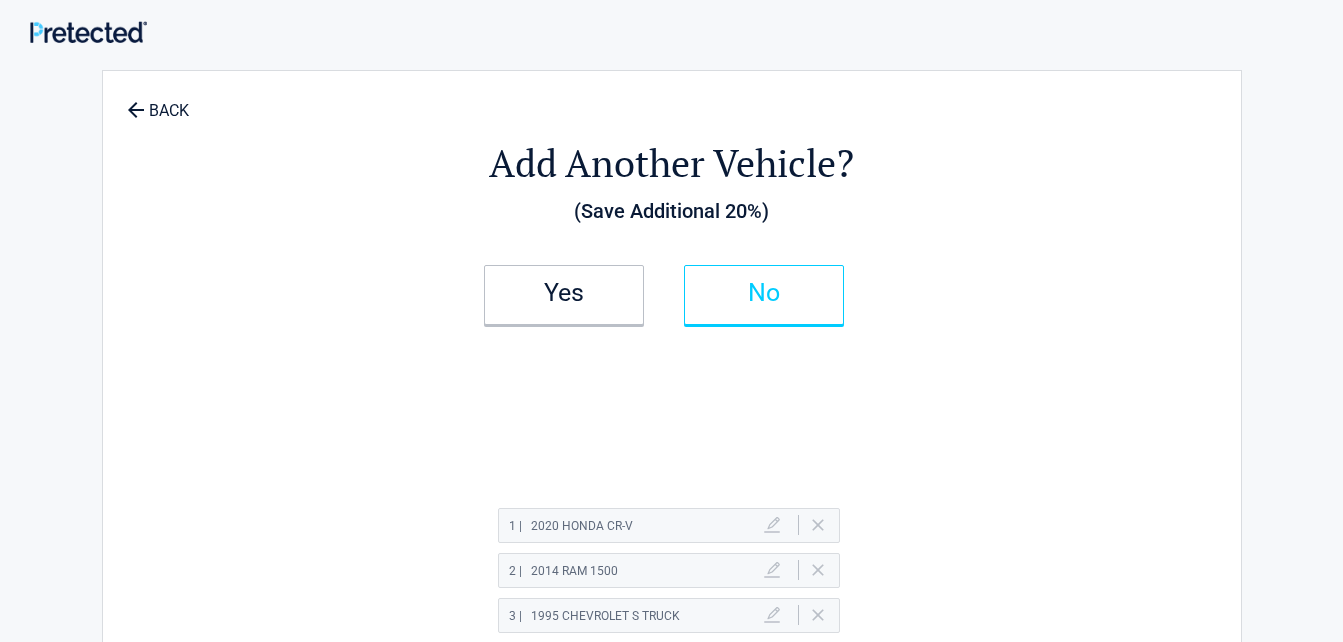 click on "No" at bounding box center (564, 293) 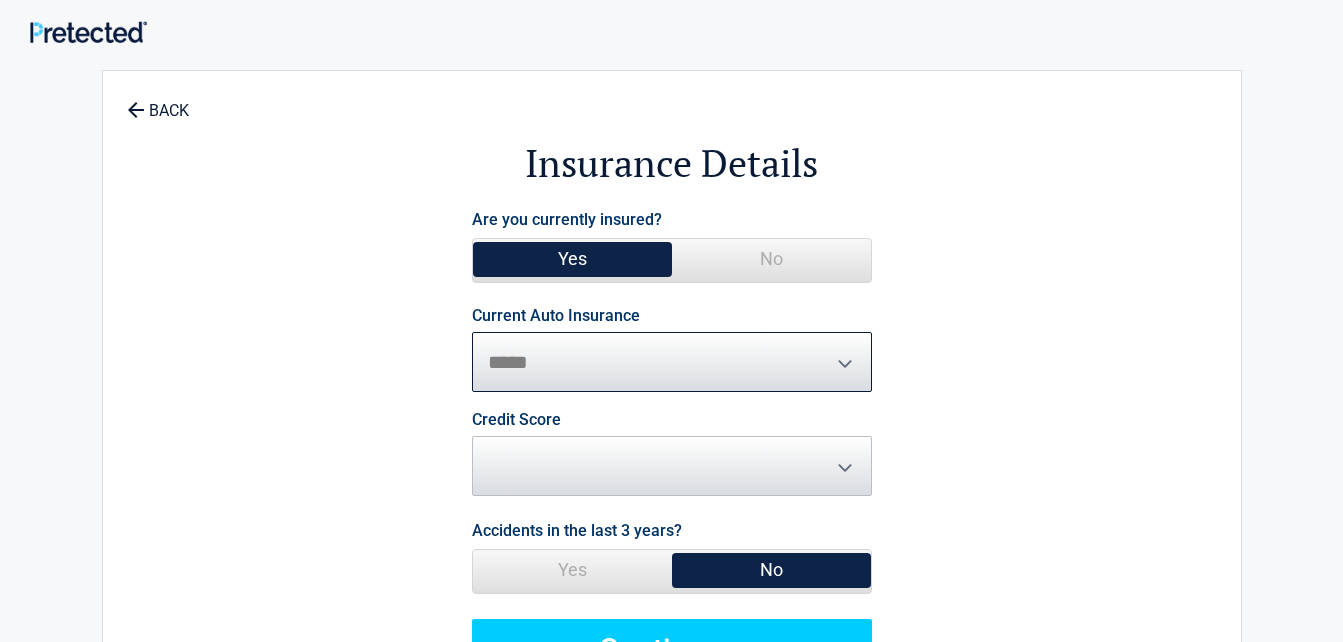 click on "**********" at bounding box center [672, 362] 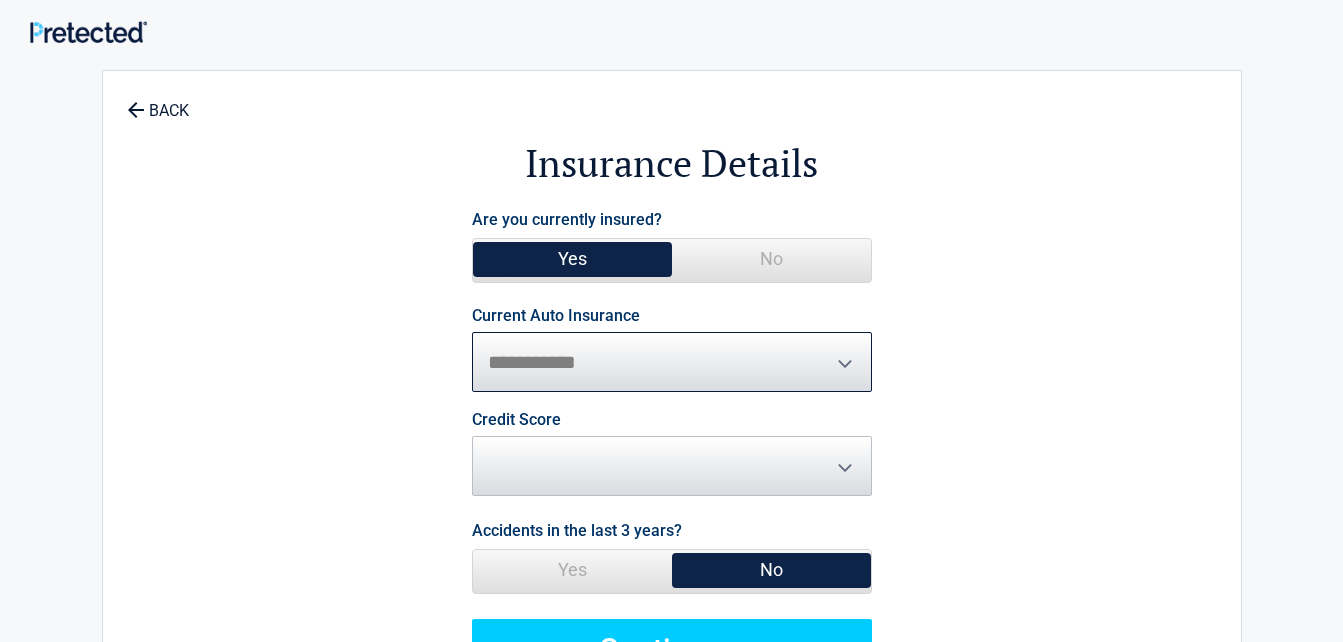 click on "**********" at bounding box center (672, 362) 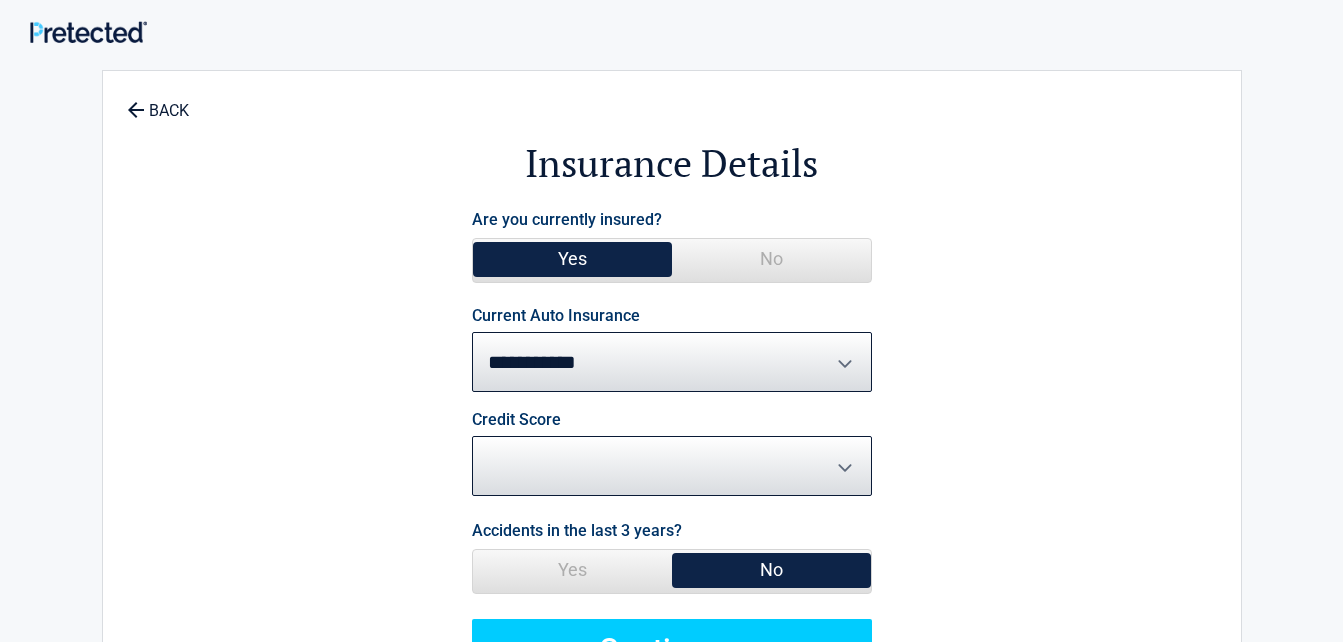 click on "*********
****
*******
****" at bounding box center (672, 466) 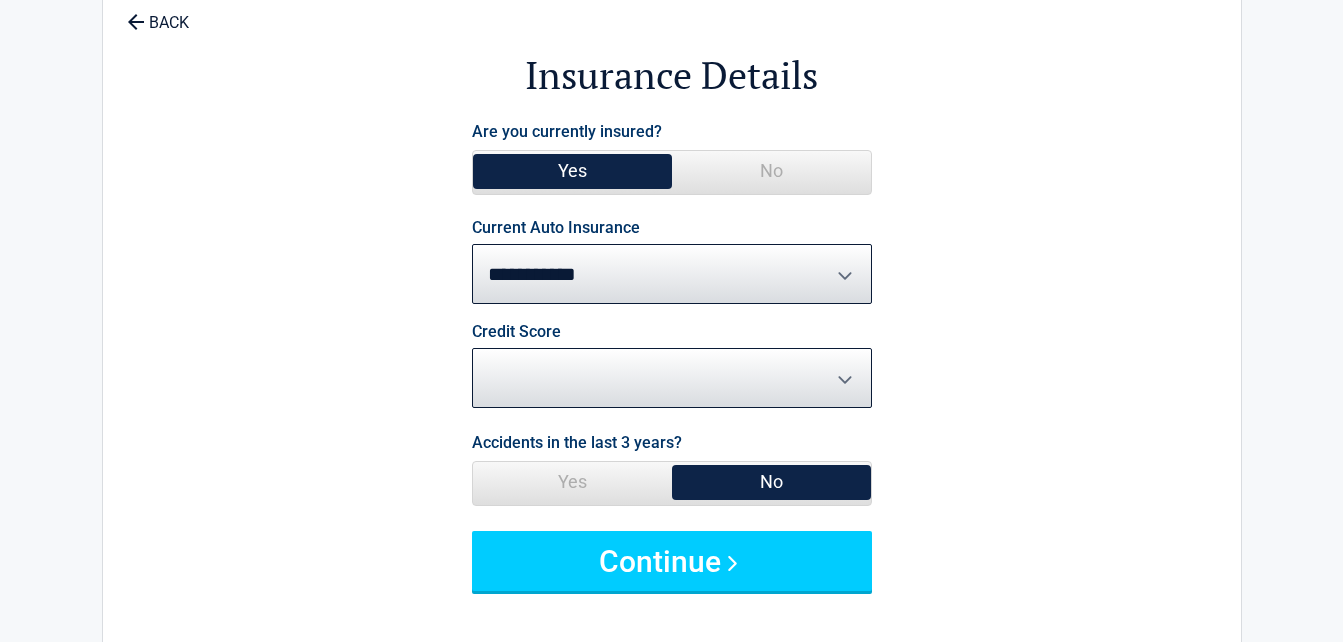 scroll, scrollTop: 100, scrollLeft: 0, axis: vertical 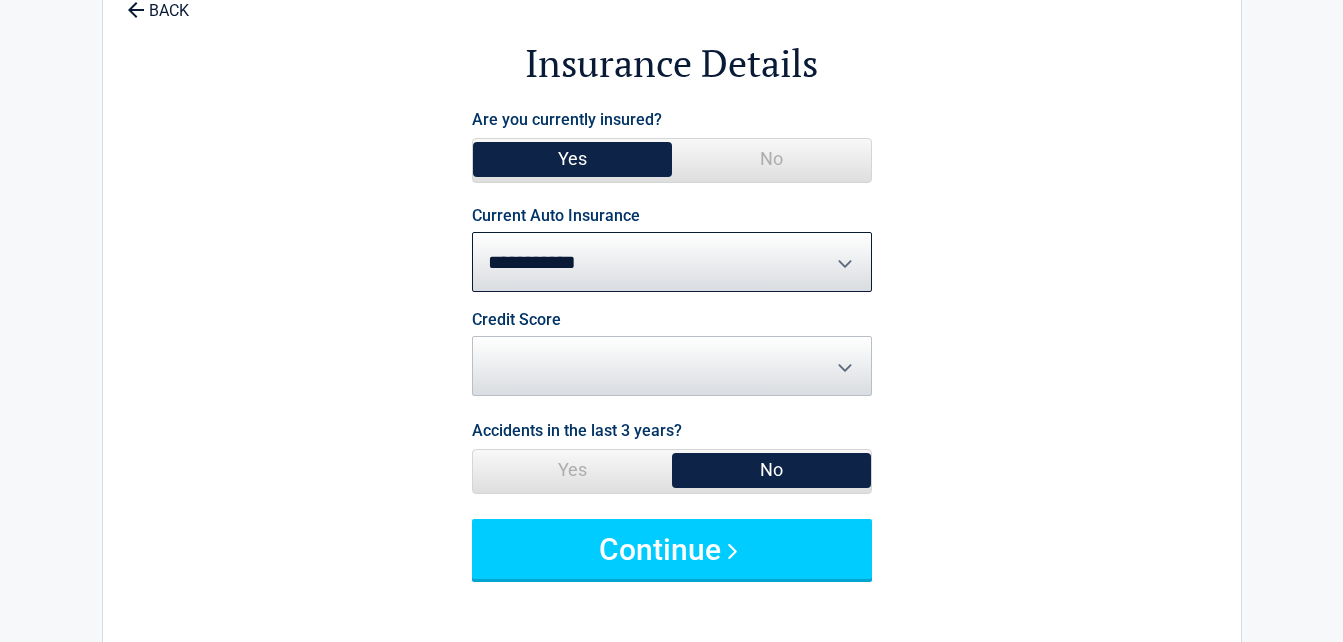 click on "Credit Score
*********
****
*******
****" at bounding box center (672, 354) 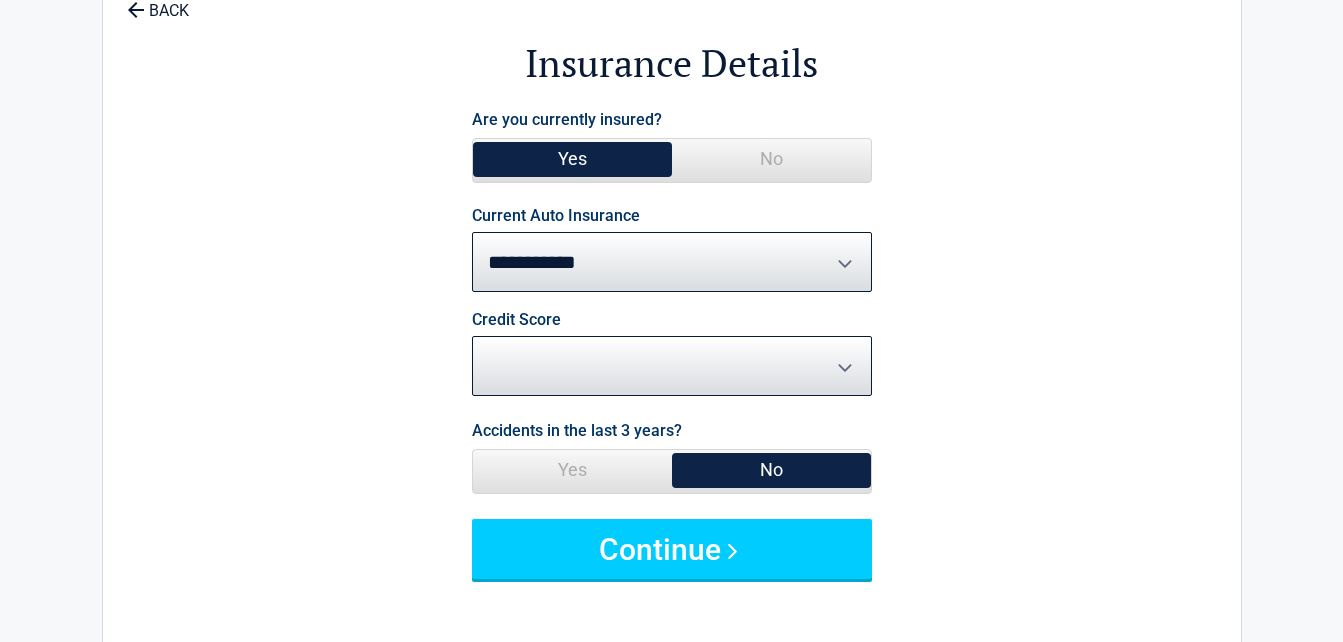 click on "*********
****
*******
****" at bounding box center [672, 366] 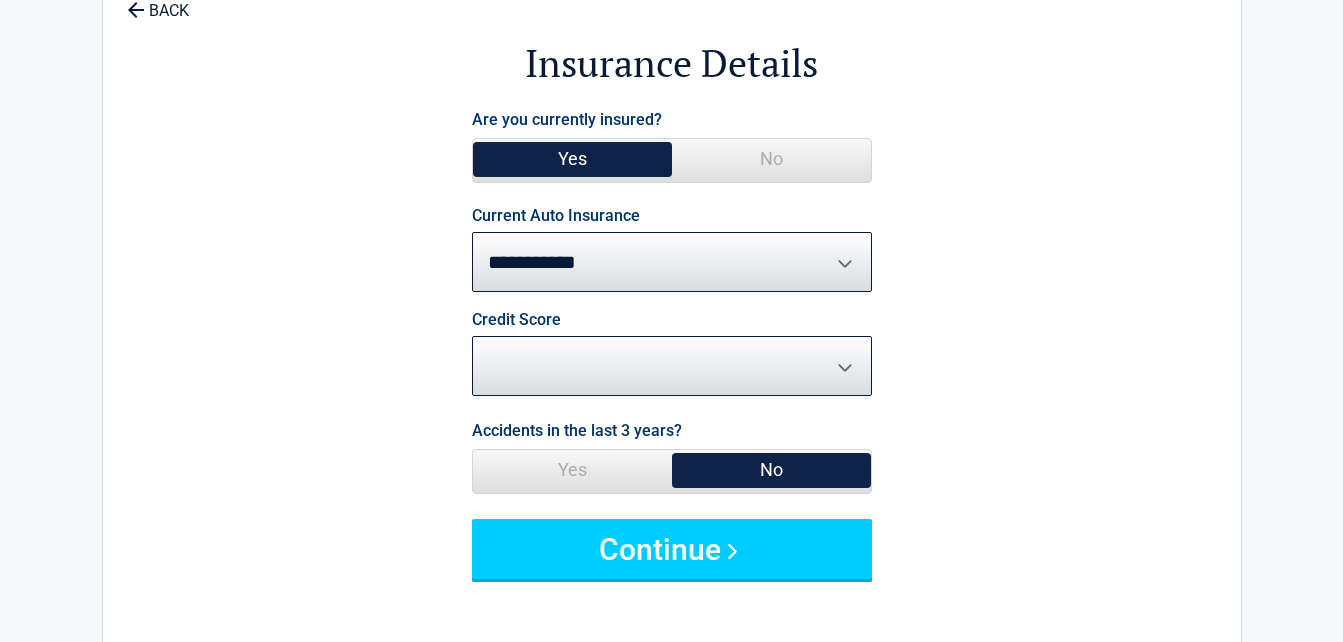 select on "*********" 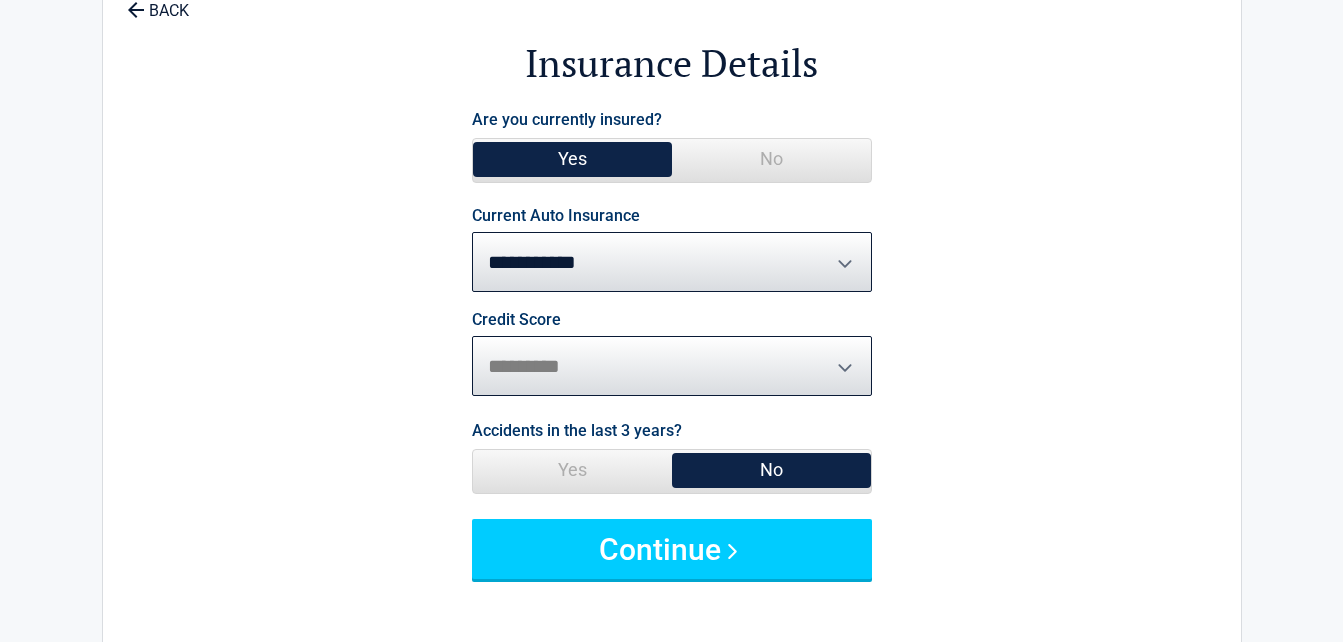 click on "*********
****
*******
****" at bounding box center (672, 366) 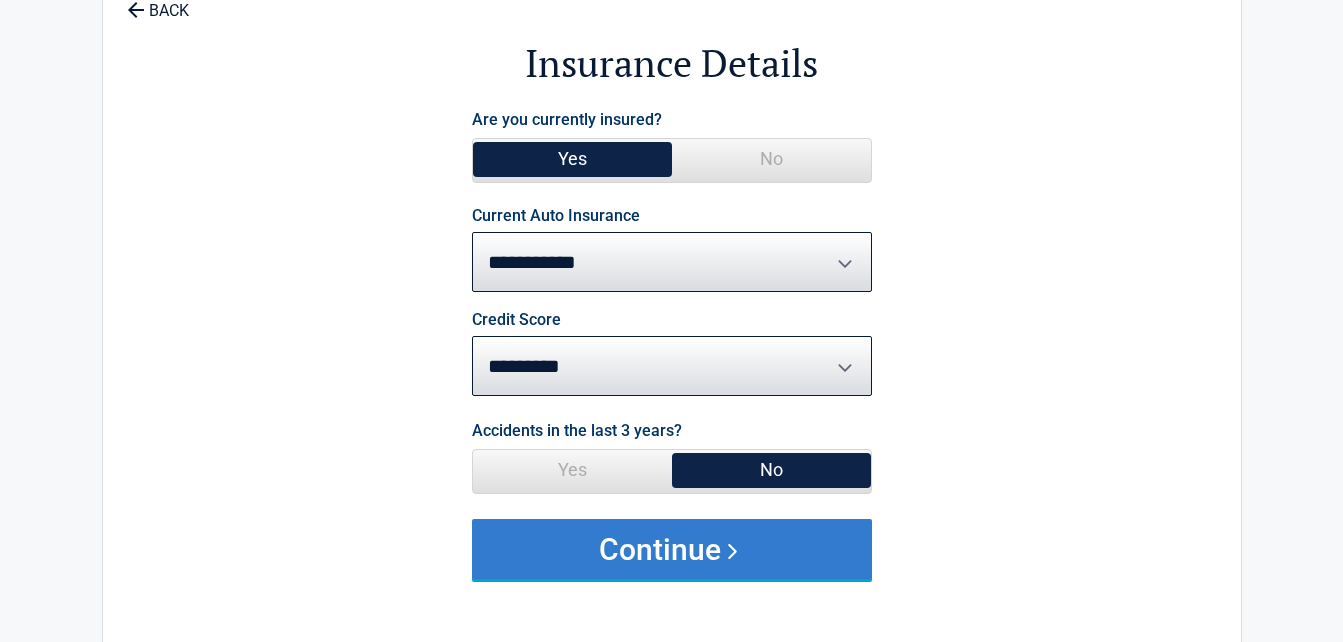click on "Continue" at bounding box center (672, 549) 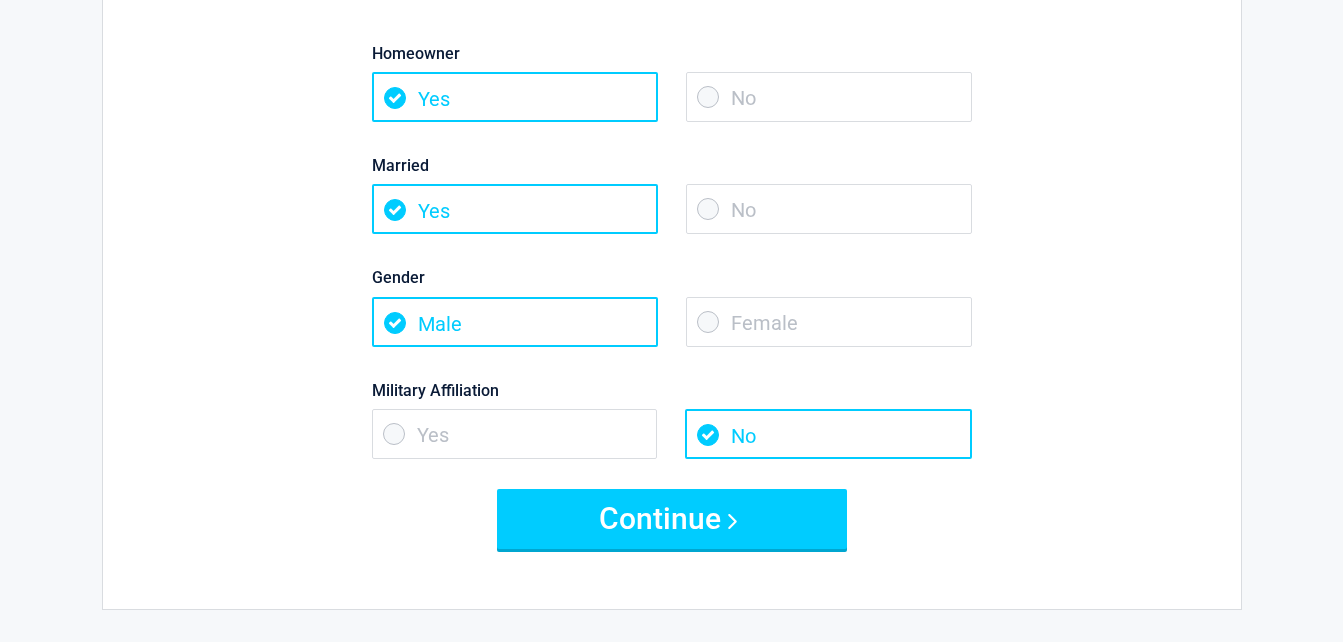 scroll, scrollTop: 200, scrollLeft: 0, axis: vertical 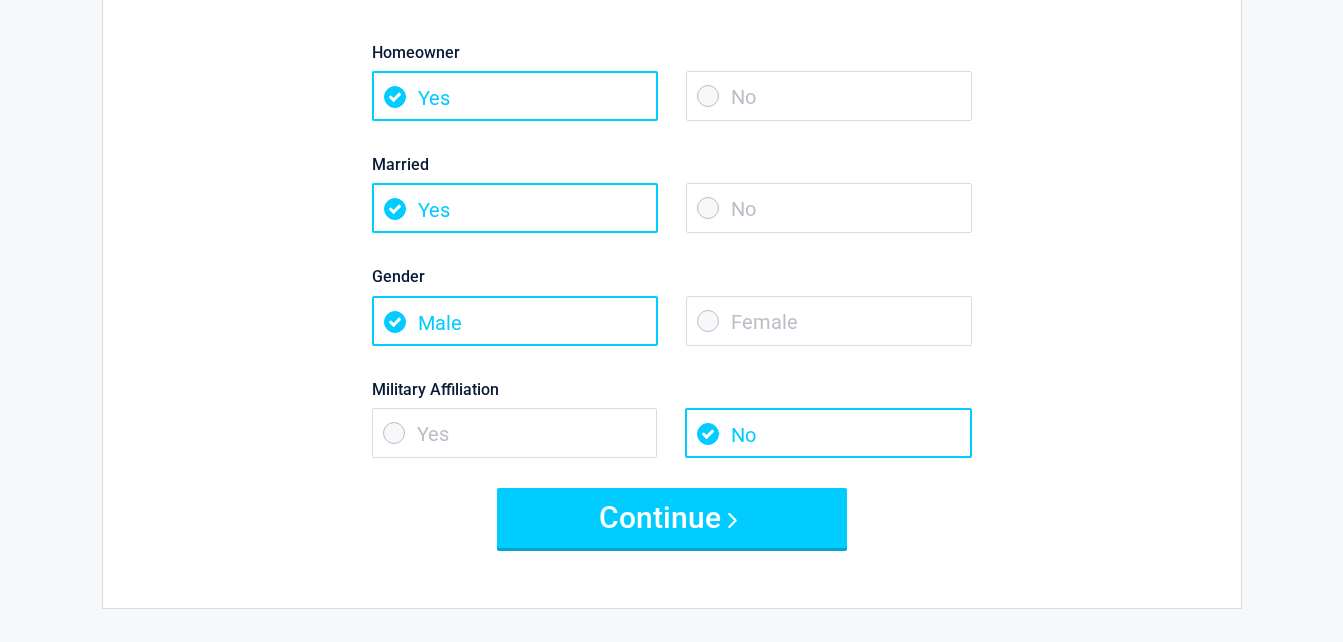 click on "Yes" at bounding box center (515, 433) 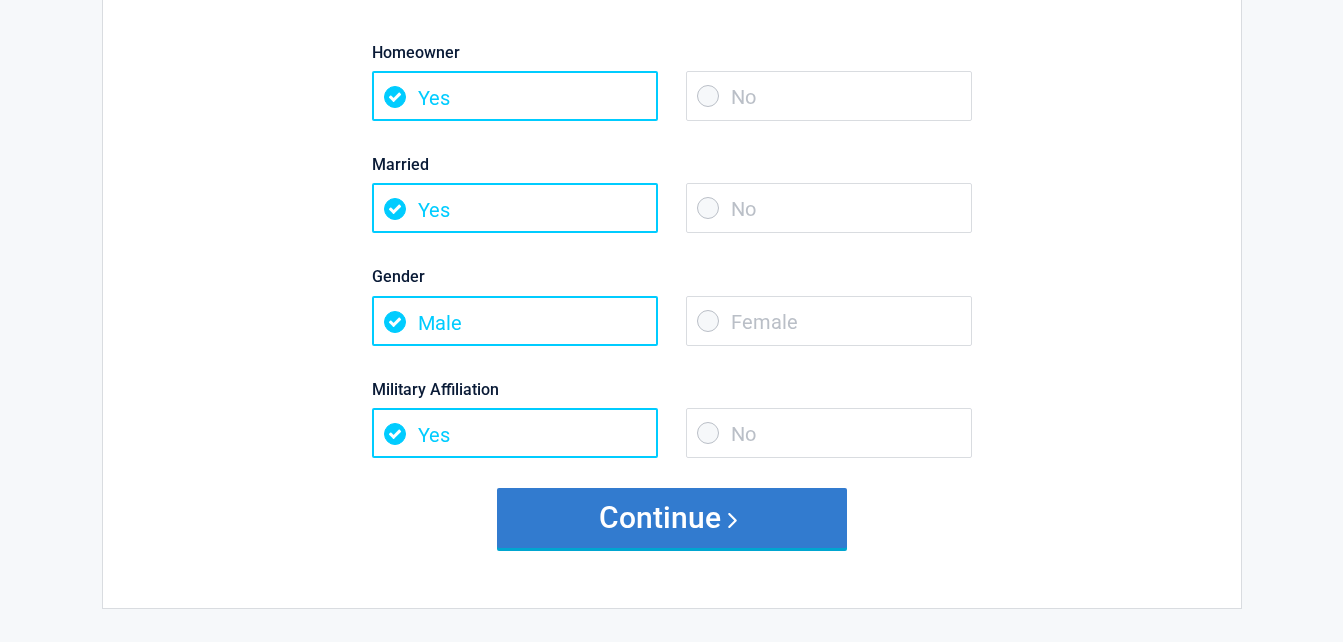 click on "Continue" at bounding box center (672, 518) 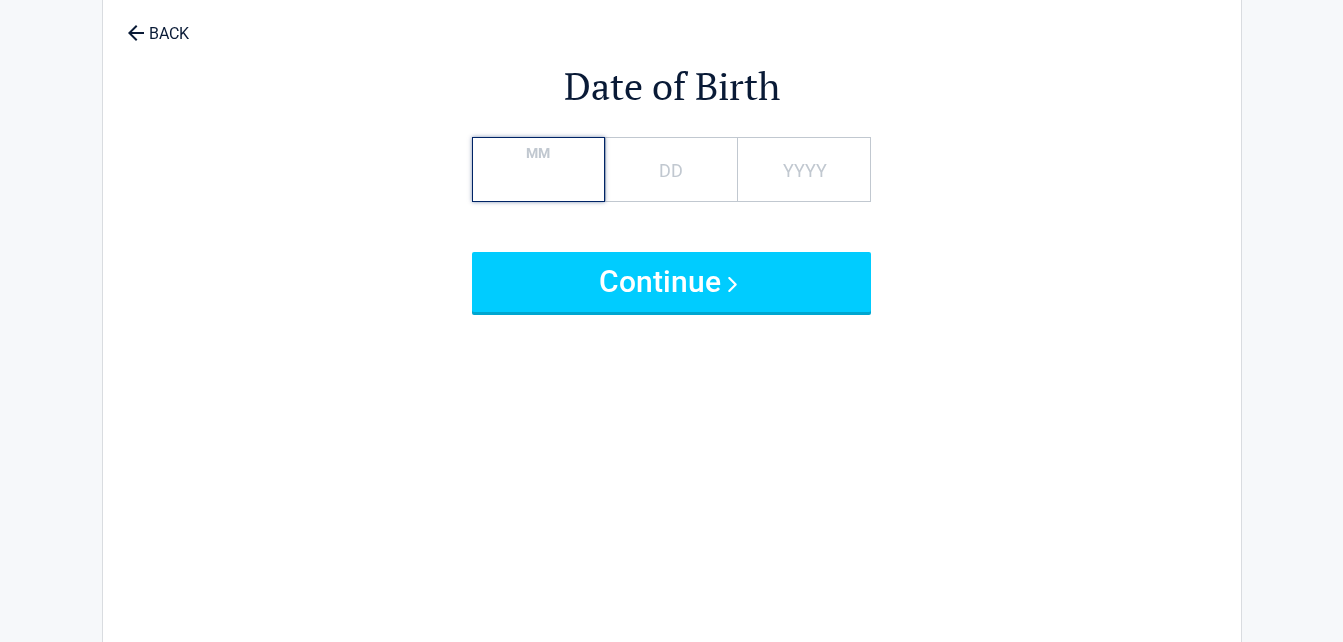scroll, scrollTop: 0, scrollLeft: 0, axis: both 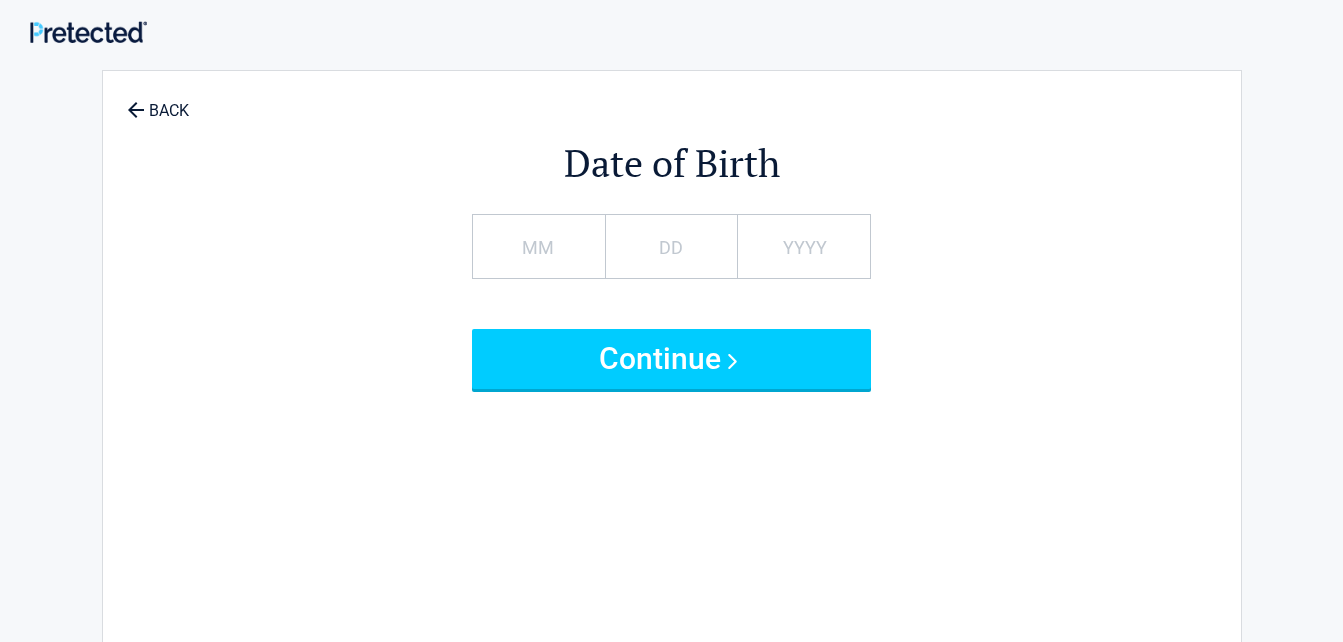 click on "MM" at bounding box center (538, 246) 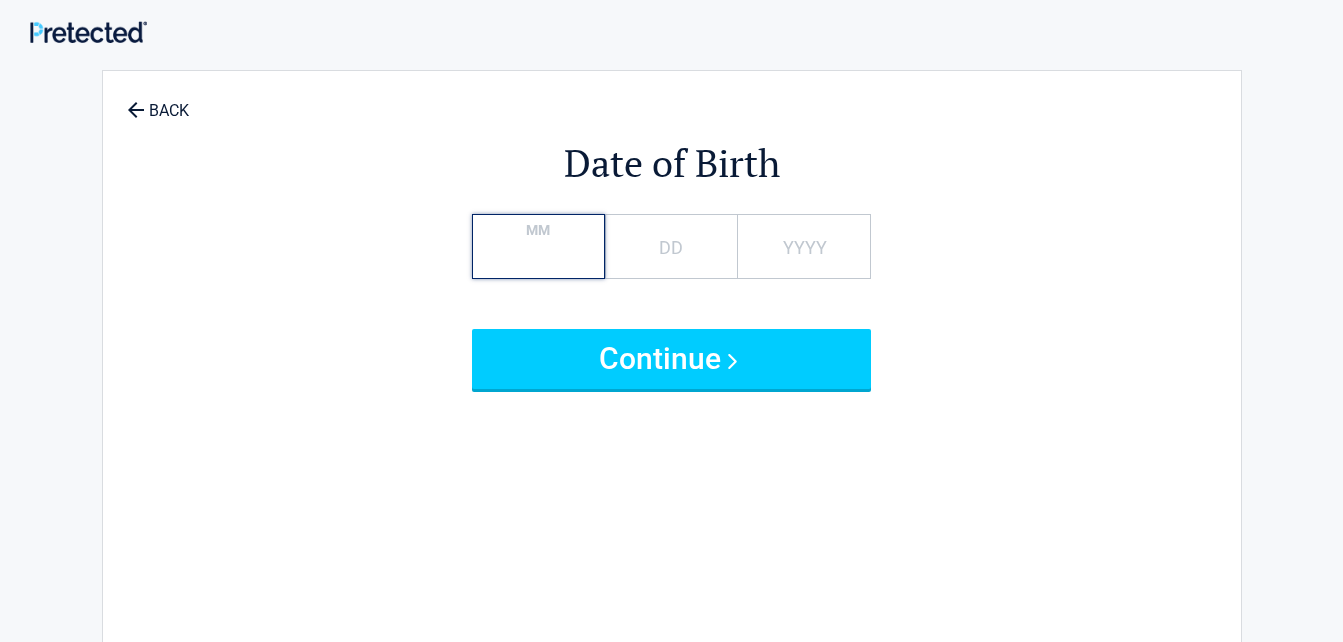 click on "MM" at bounding box center (538, 246) 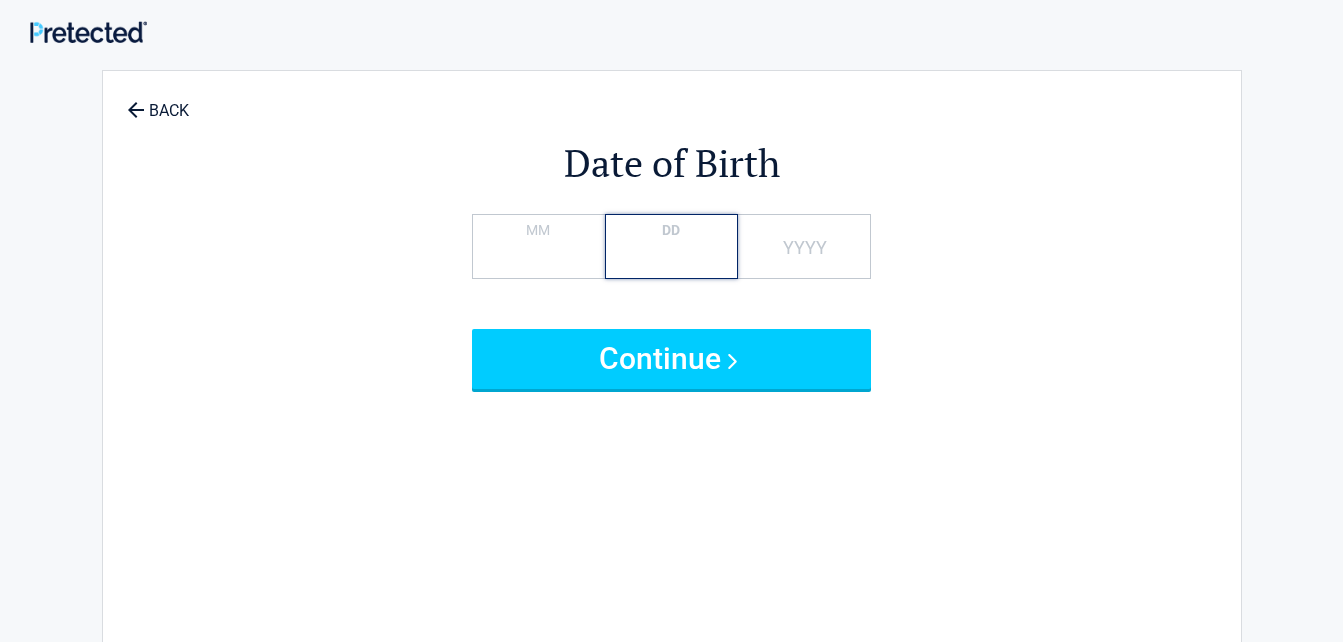 type on "**" 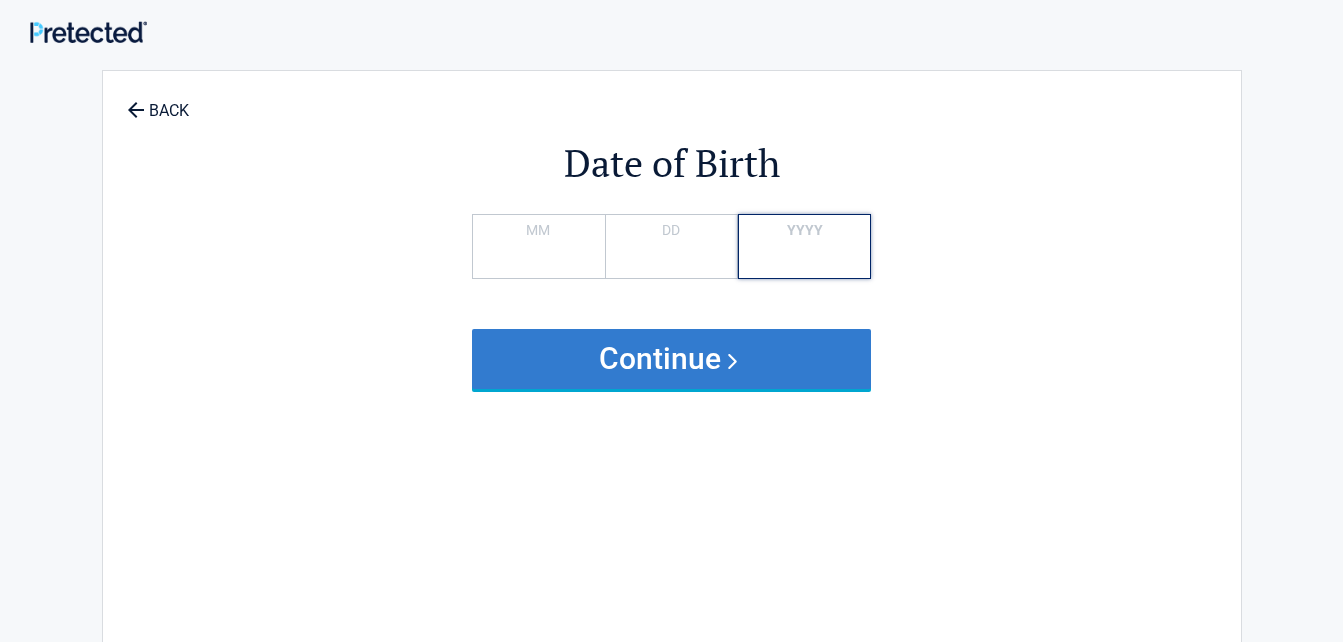 type on "****" 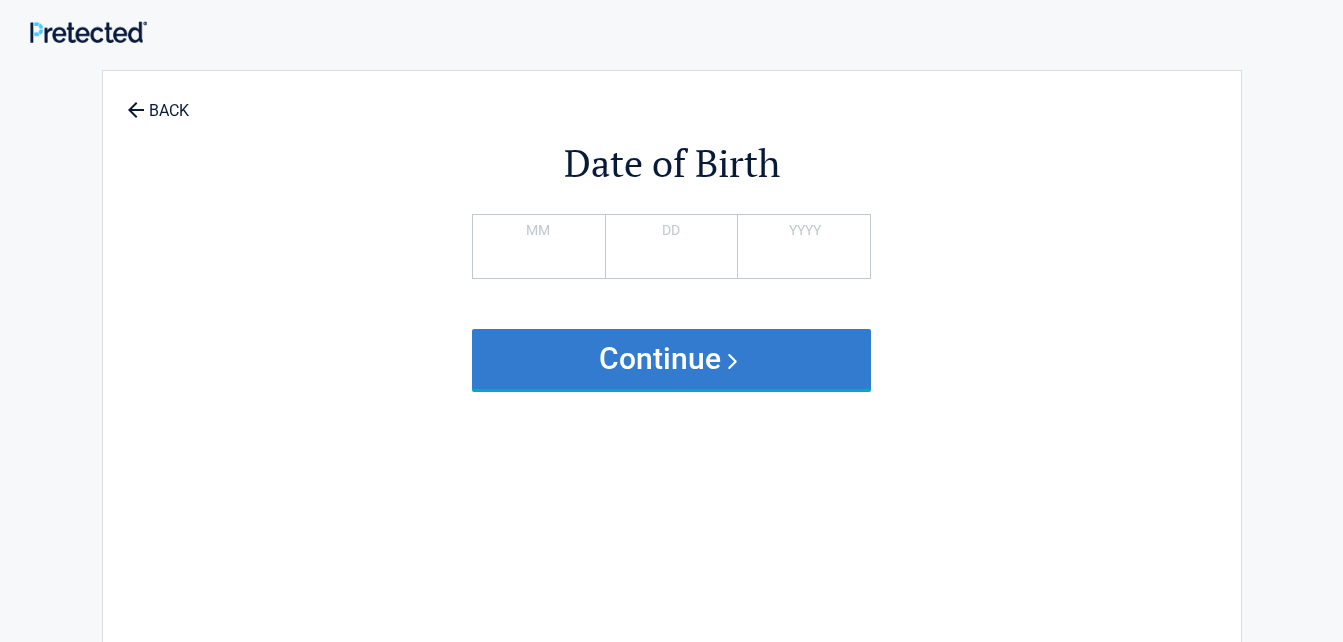 click on "Continue" at bounding box center [672, 359] 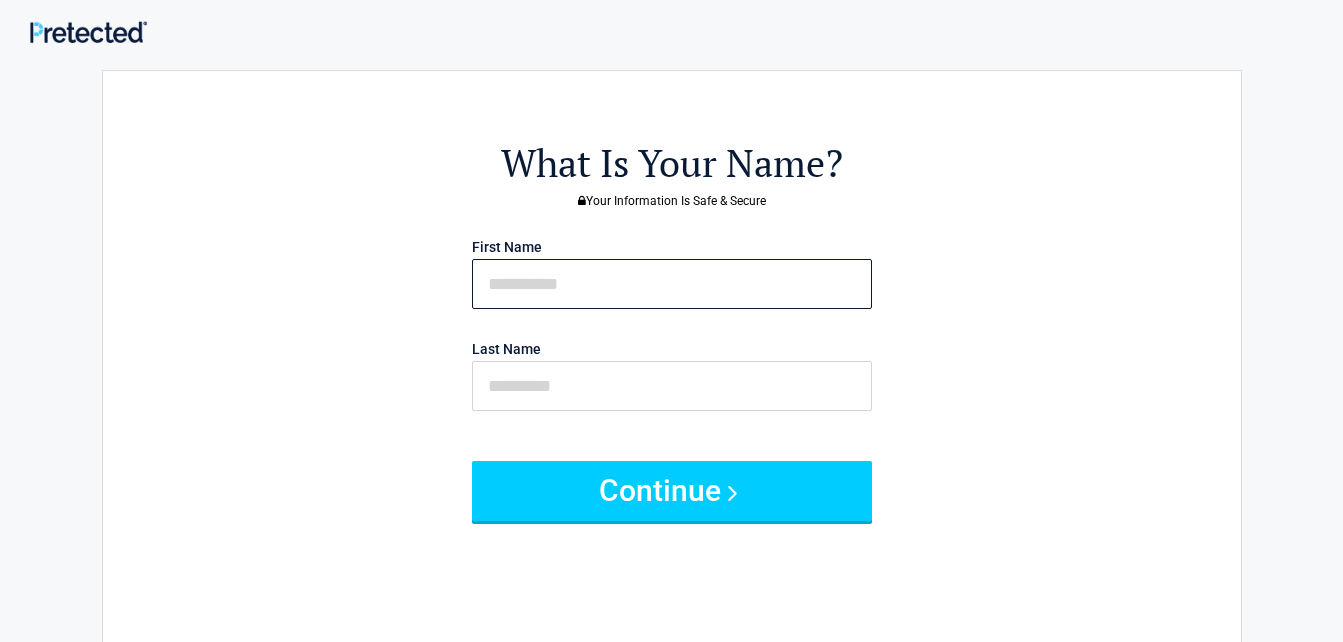 click at bounding box center (672, 284) 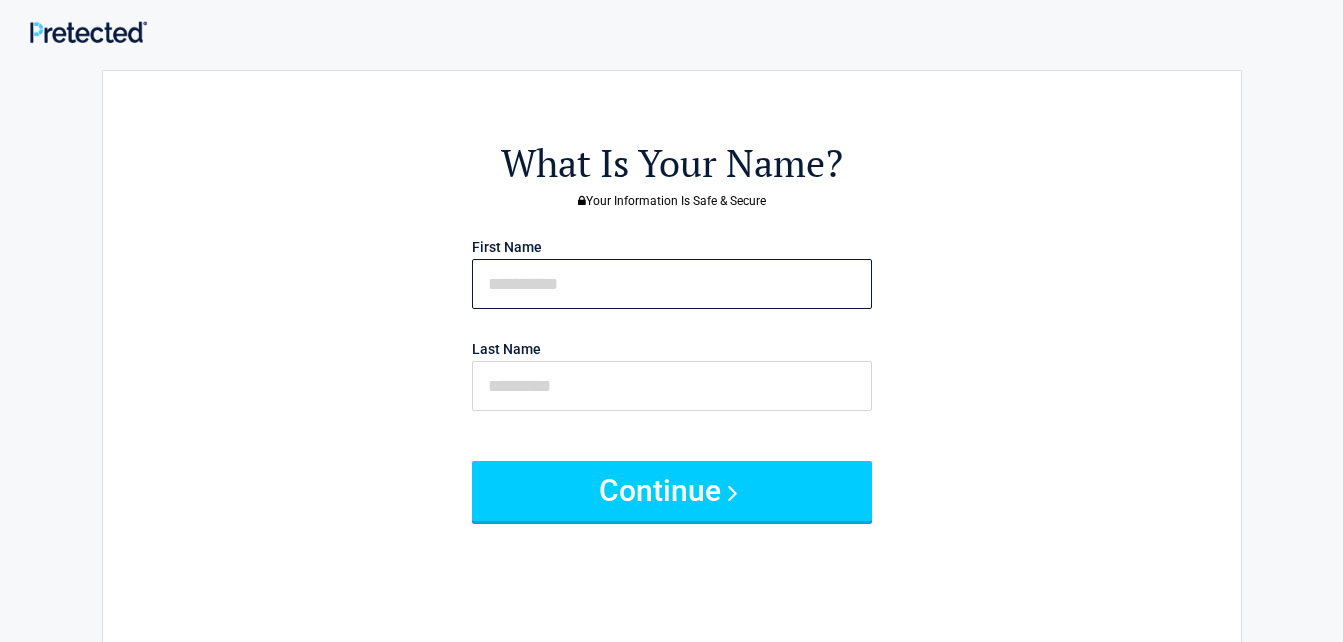 type on "******" 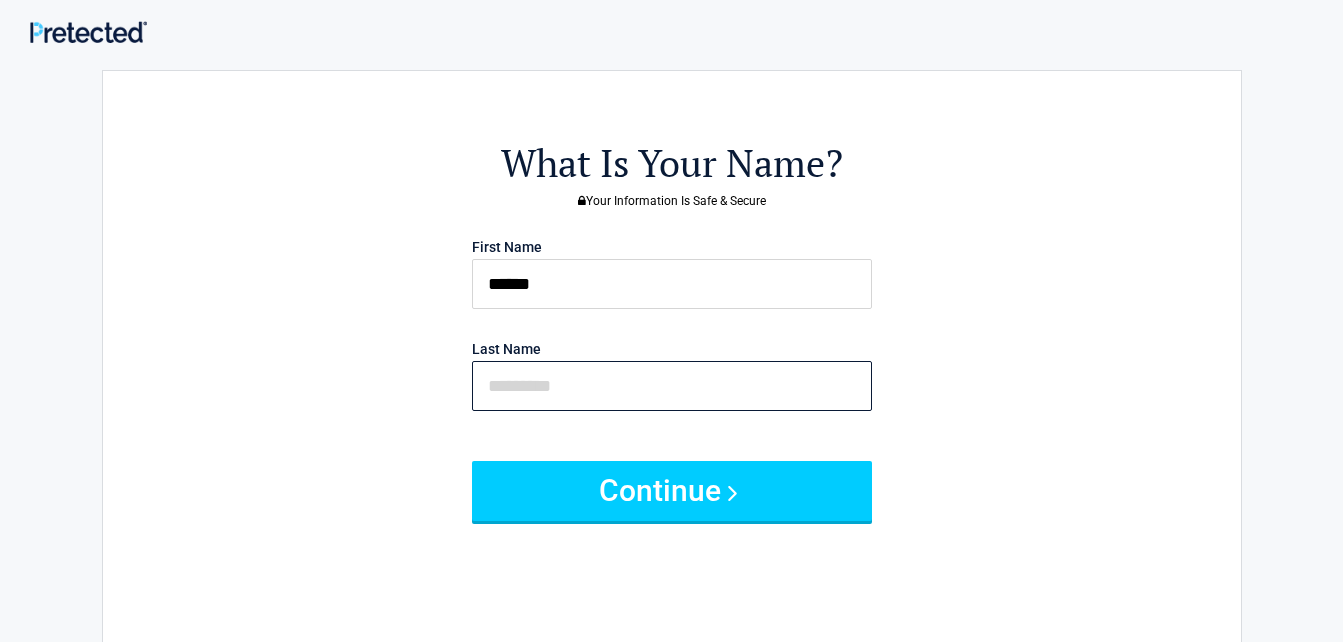 click at bounding box center [672, 386] 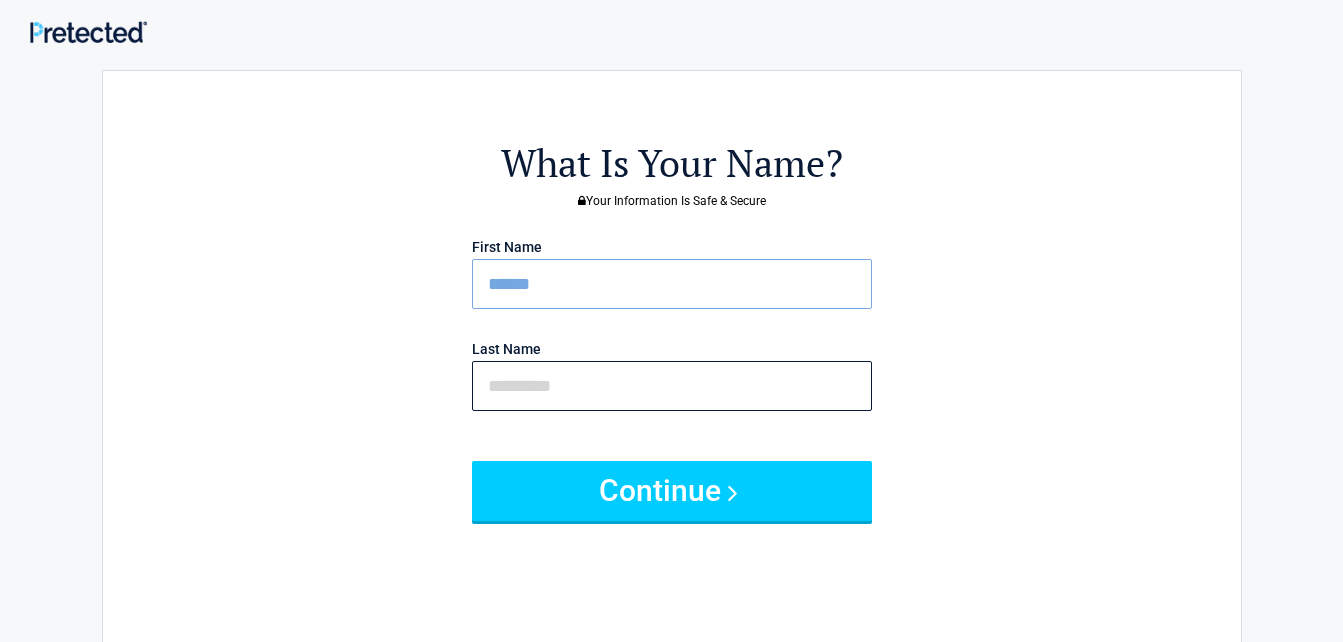 type on "*****" 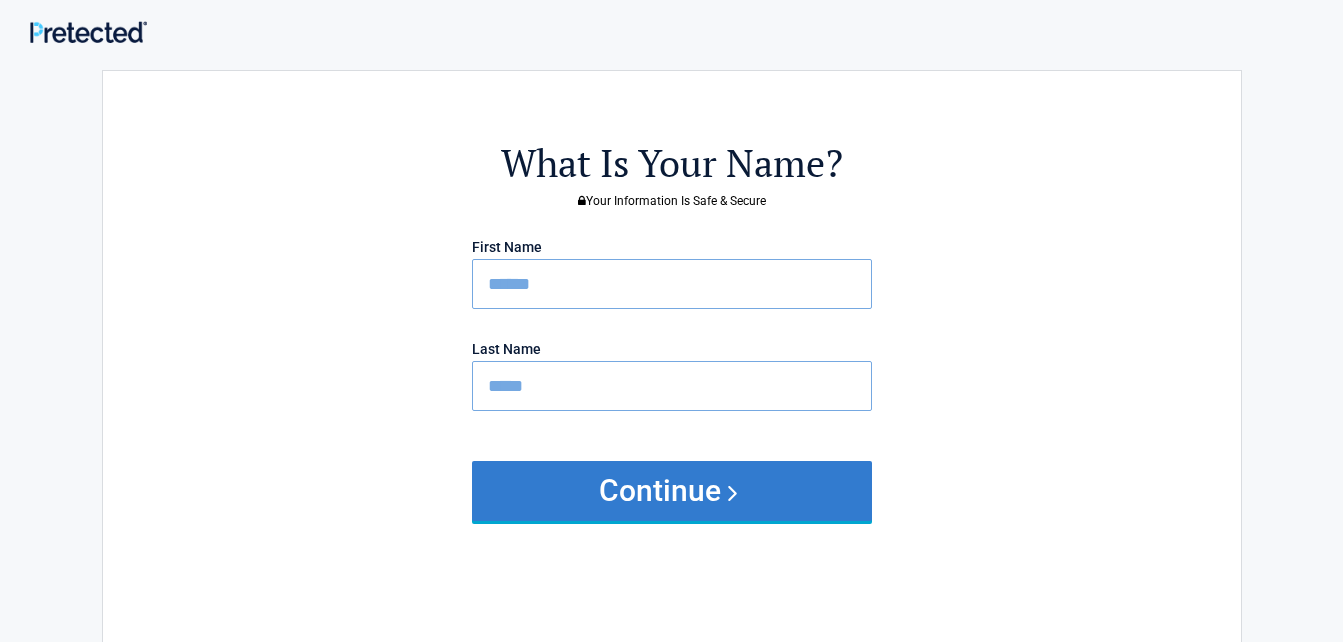 click on "Continue" at bounding box center (672, 491) 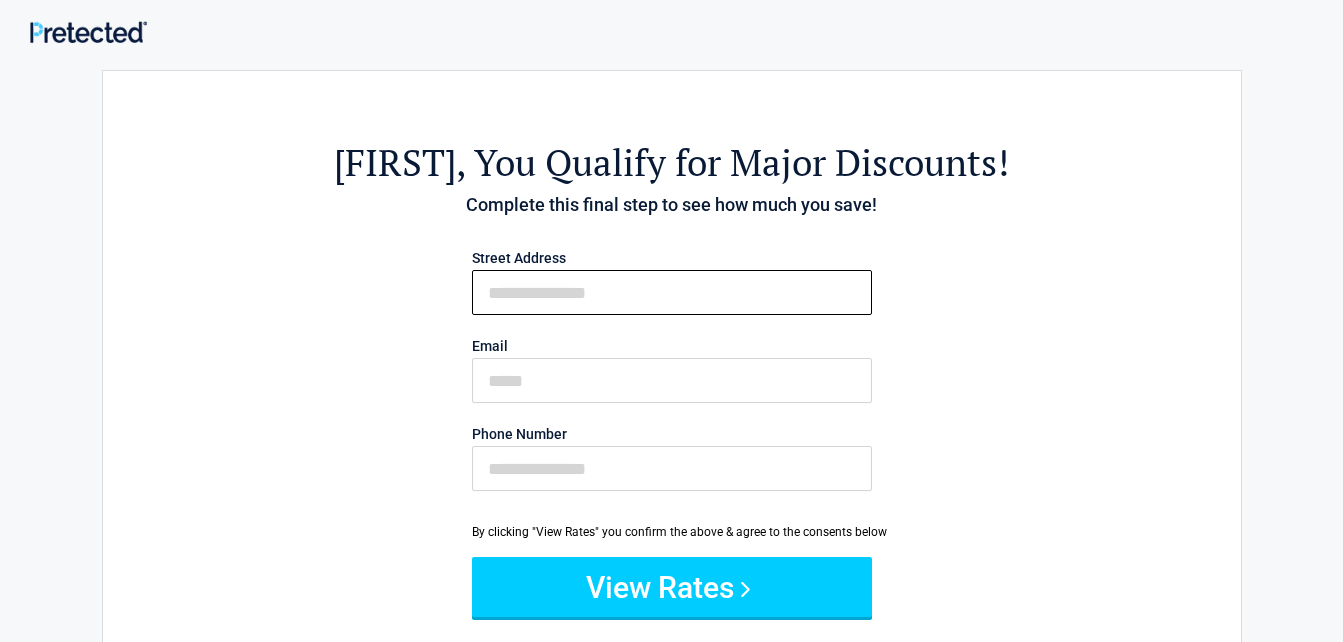 click on "First Name" at bounding box center (672, 292) 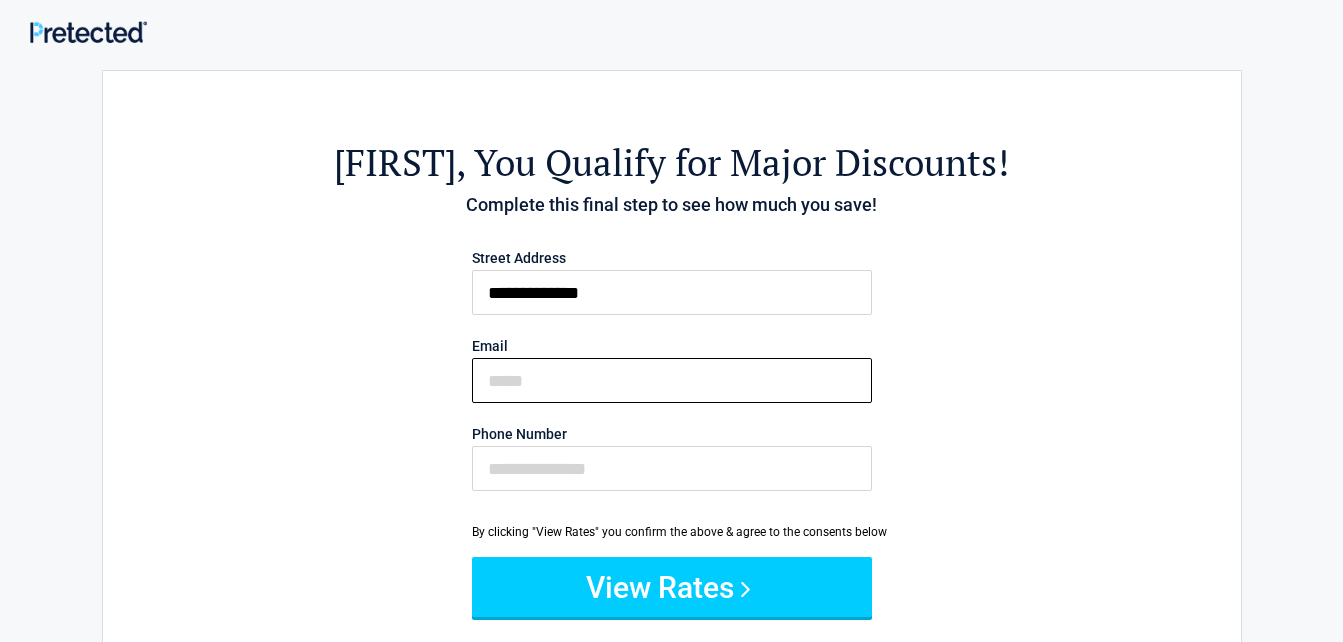 type on "**********" 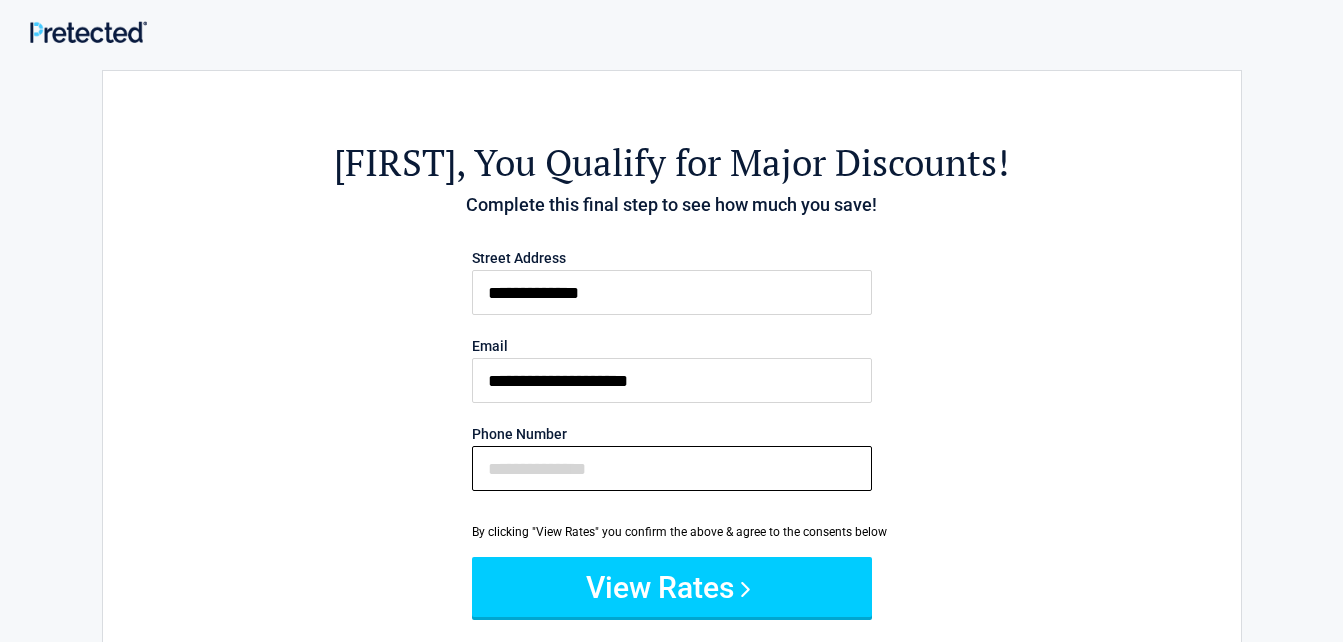 type on "**********" 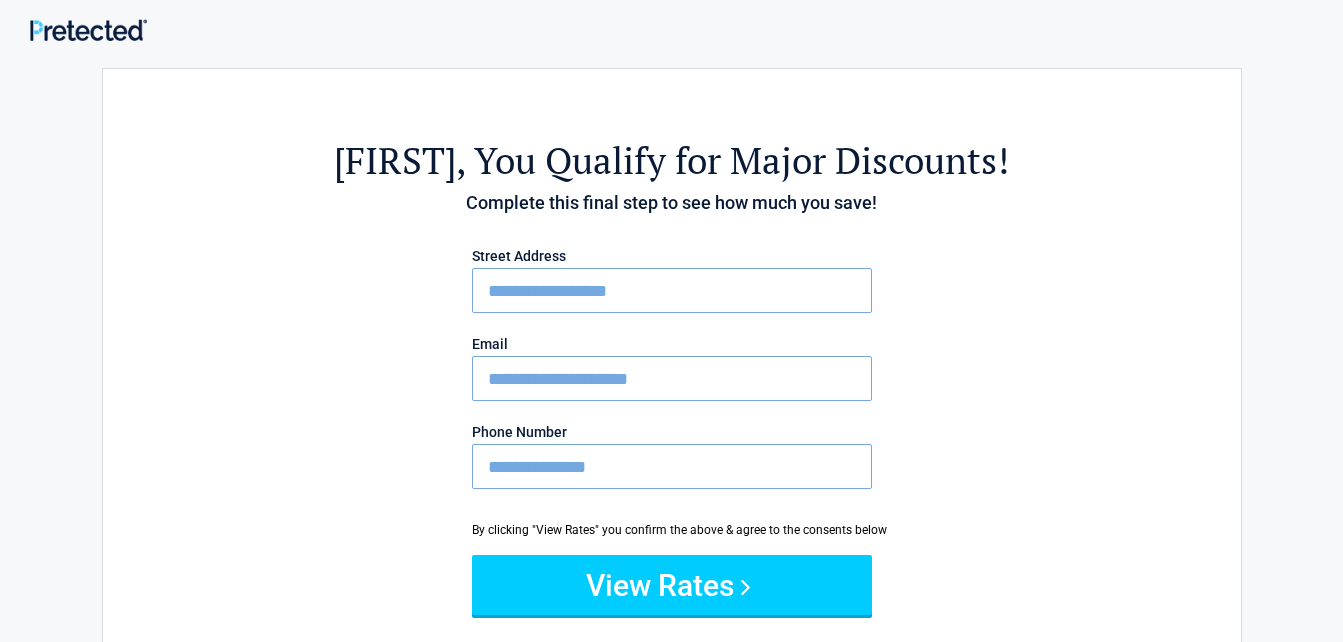 scroll, scrollTop: 0, scrollLeft: 0, axis: both 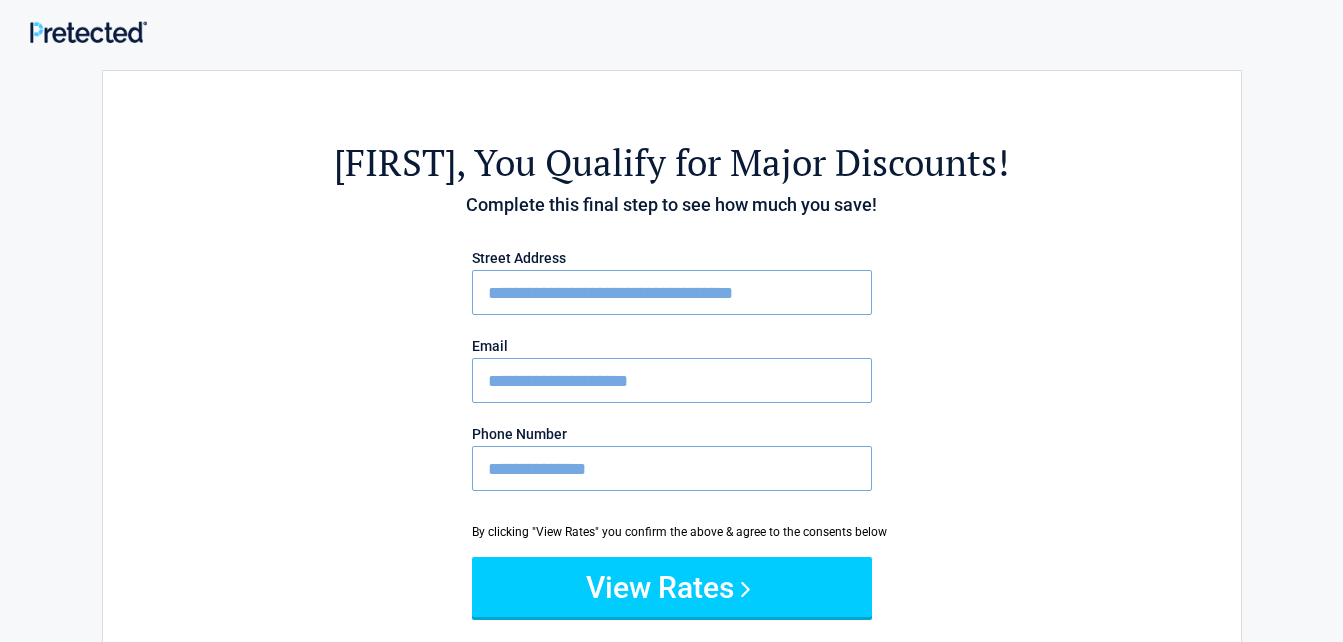 type on "**********" 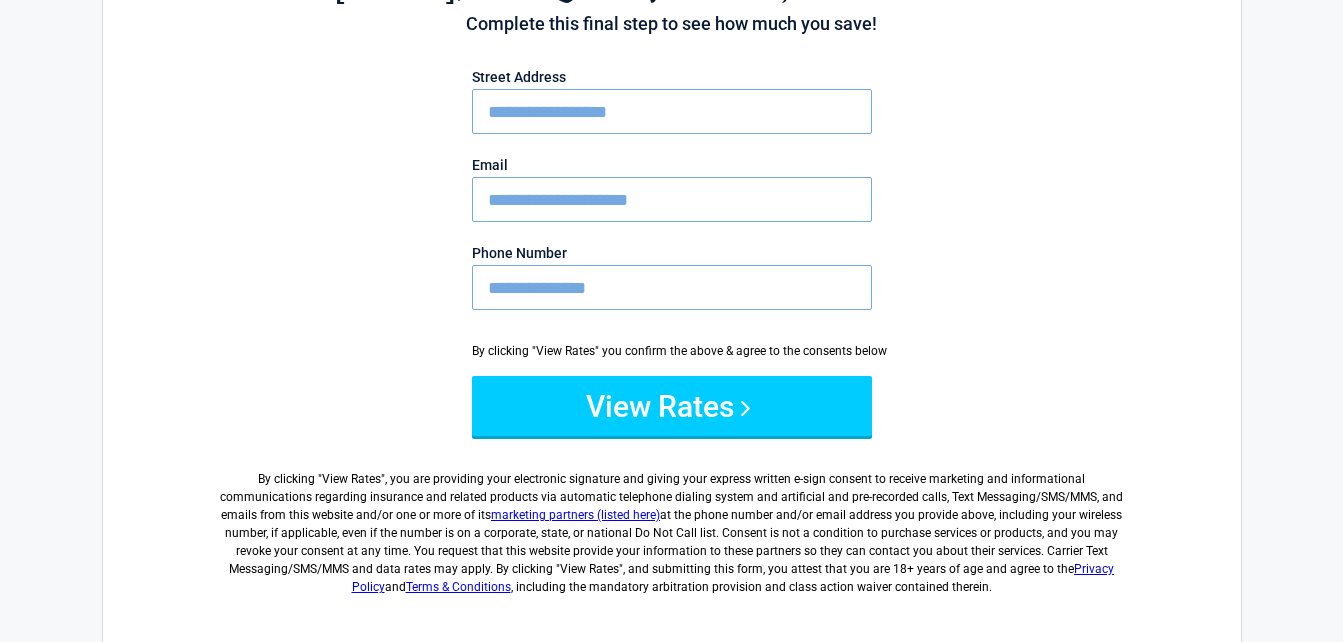 scroll, scrollTop: 200, scrollLeft: 0, axis: vertical 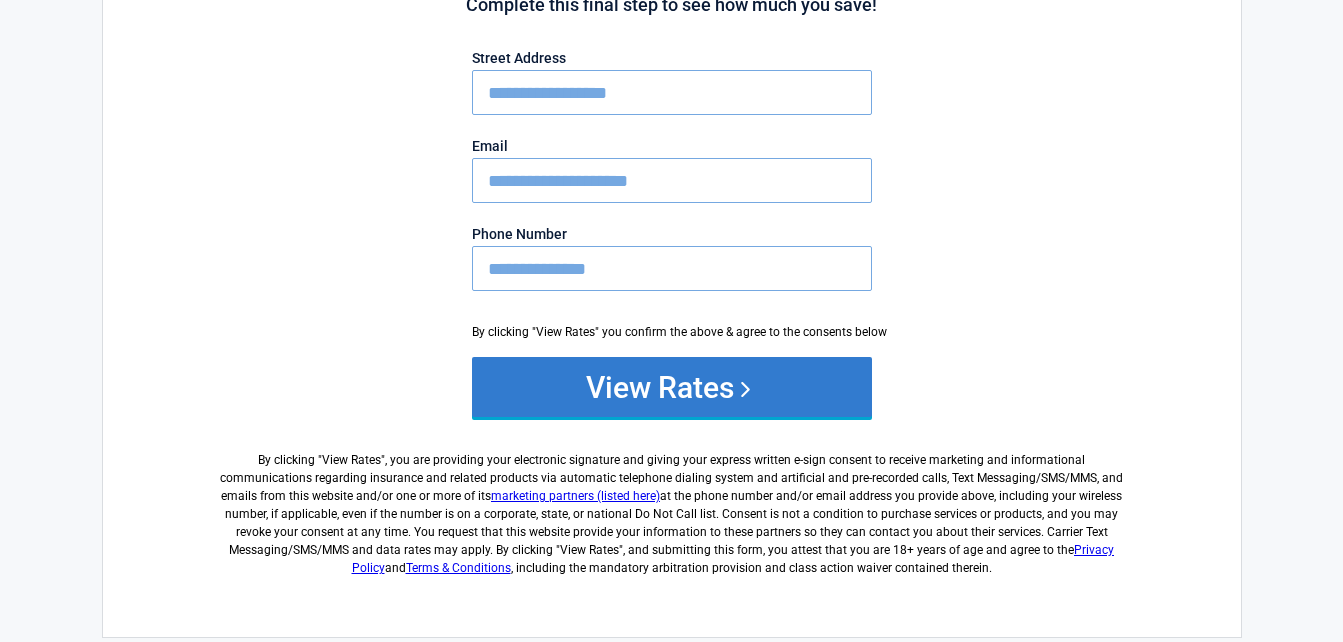 click on "View Rates" at bounding box center (672, 387) 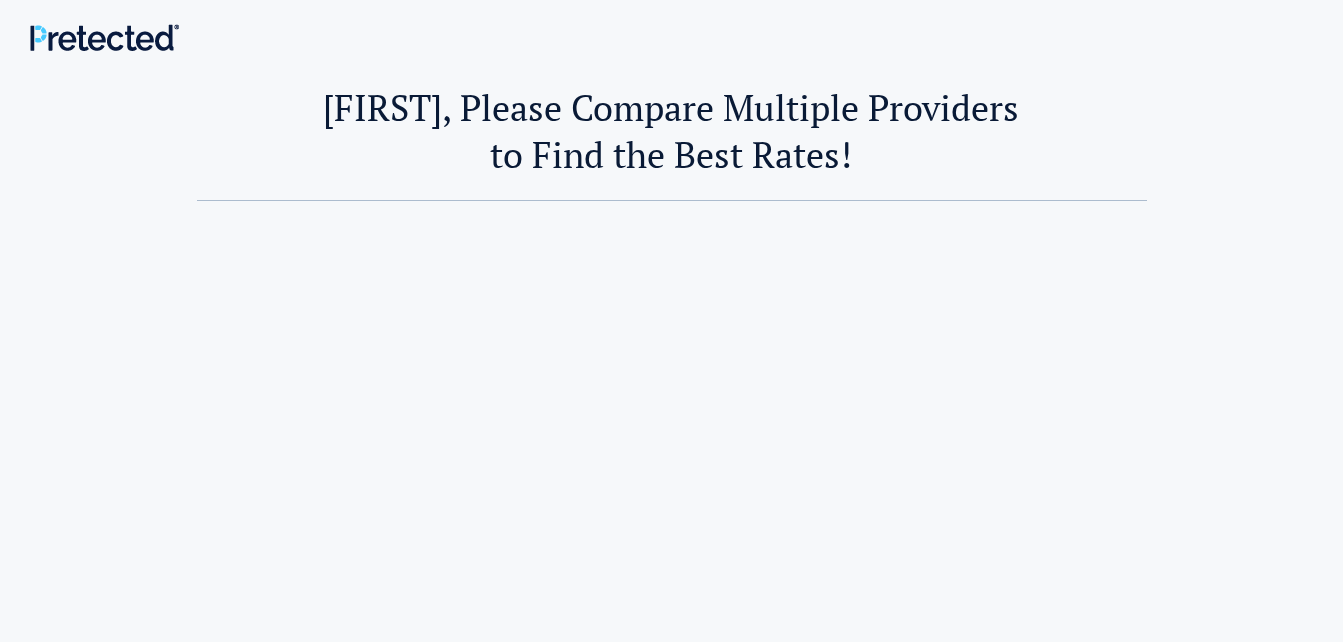 scroll, scrollTop: 0, scrollLeft: 0, axis: both 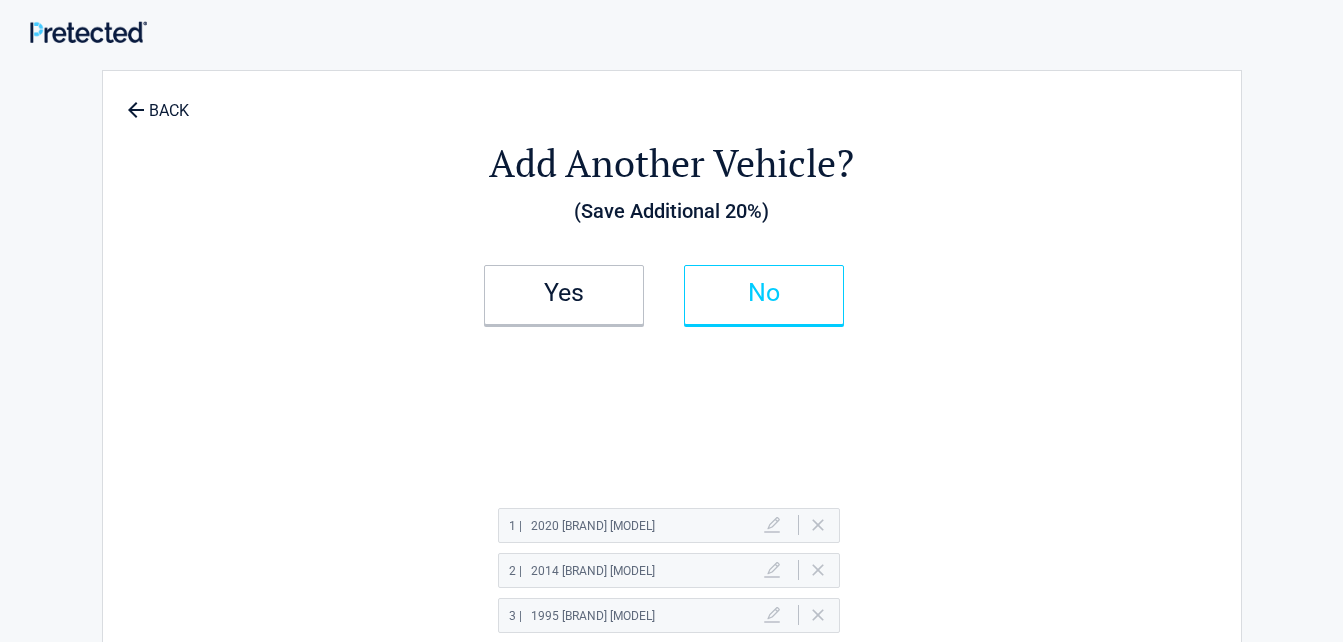 click on "No" at bounding box center (564, 293) 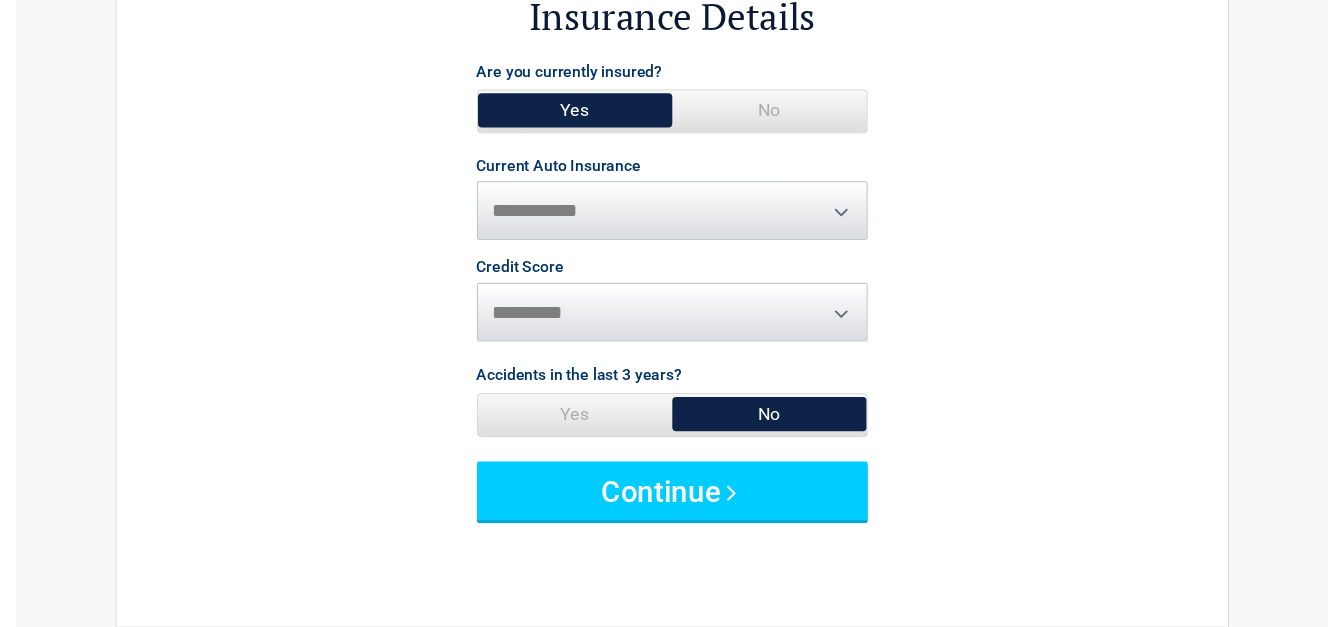 scroll, scrollTop: 200, scrollLeft: 0, axis: vertical 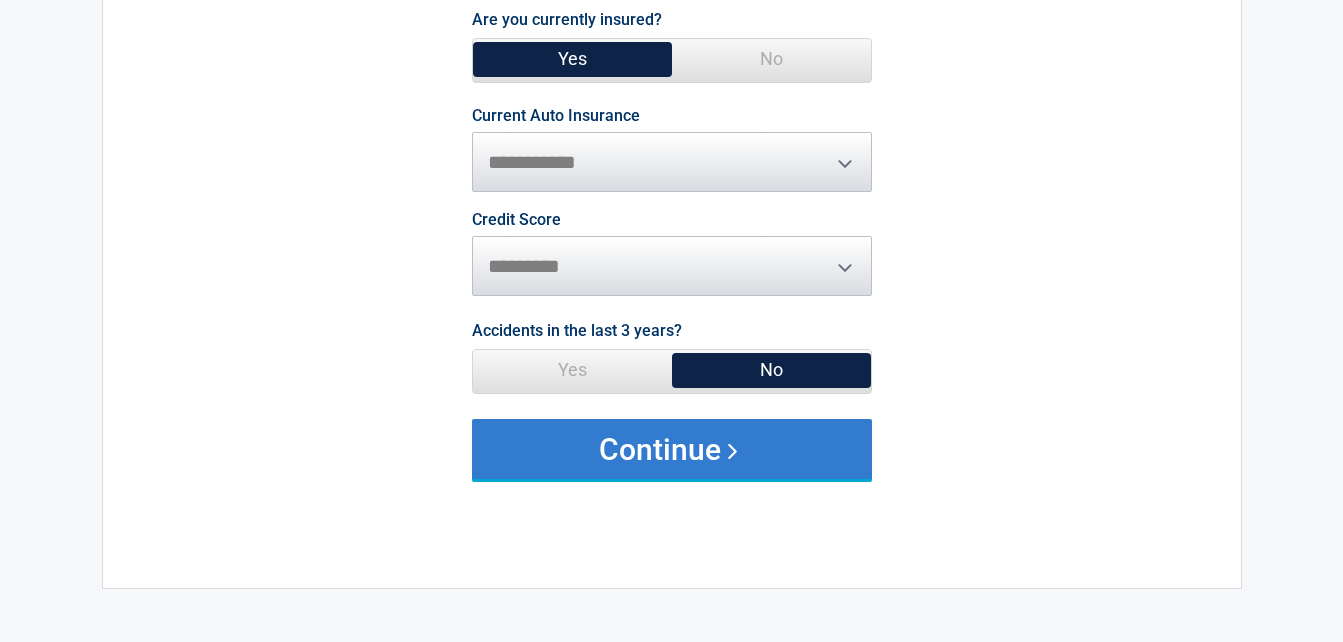 click on "Continue" at bounding box center [672, 449] 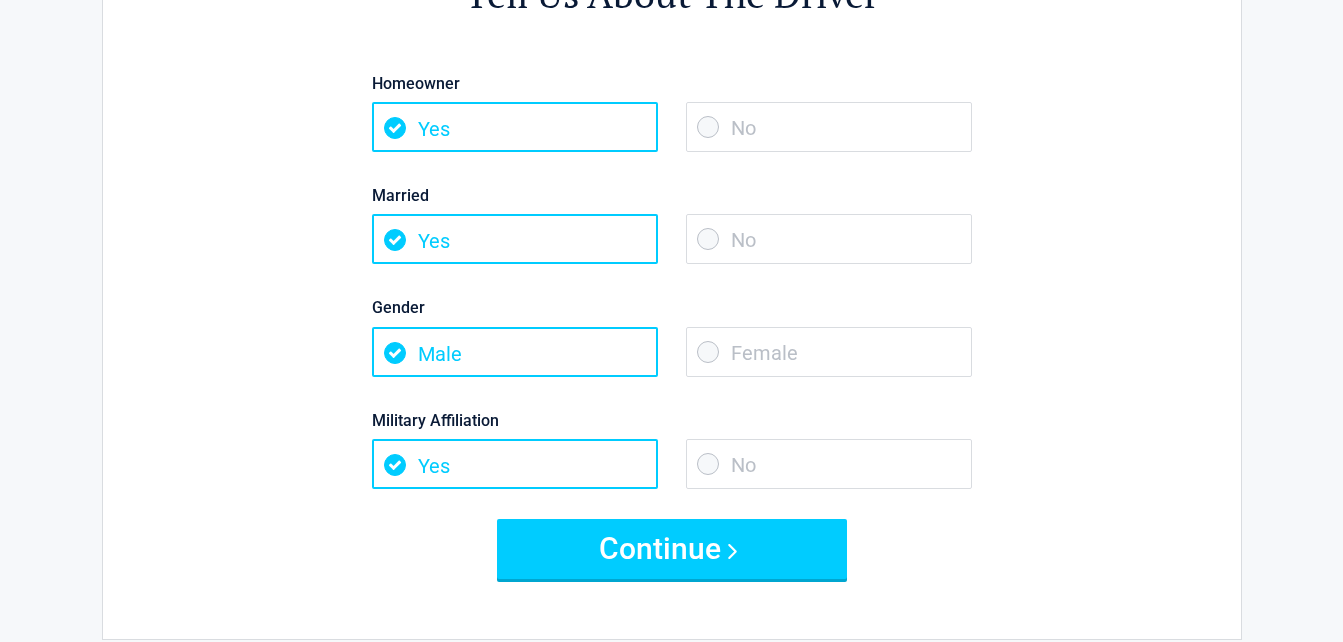 scroll, scrollTop: 200, scrollLeft: 0, axis: vertical 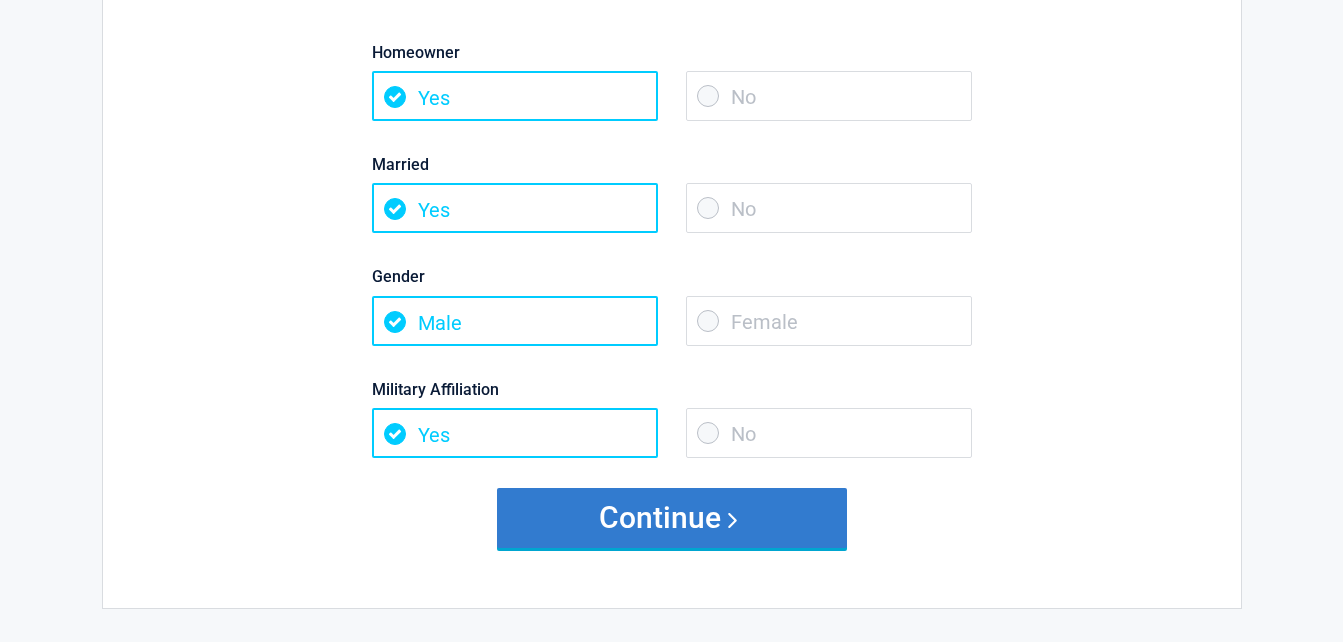 click on "Continue" at bounding box center (672, 518) 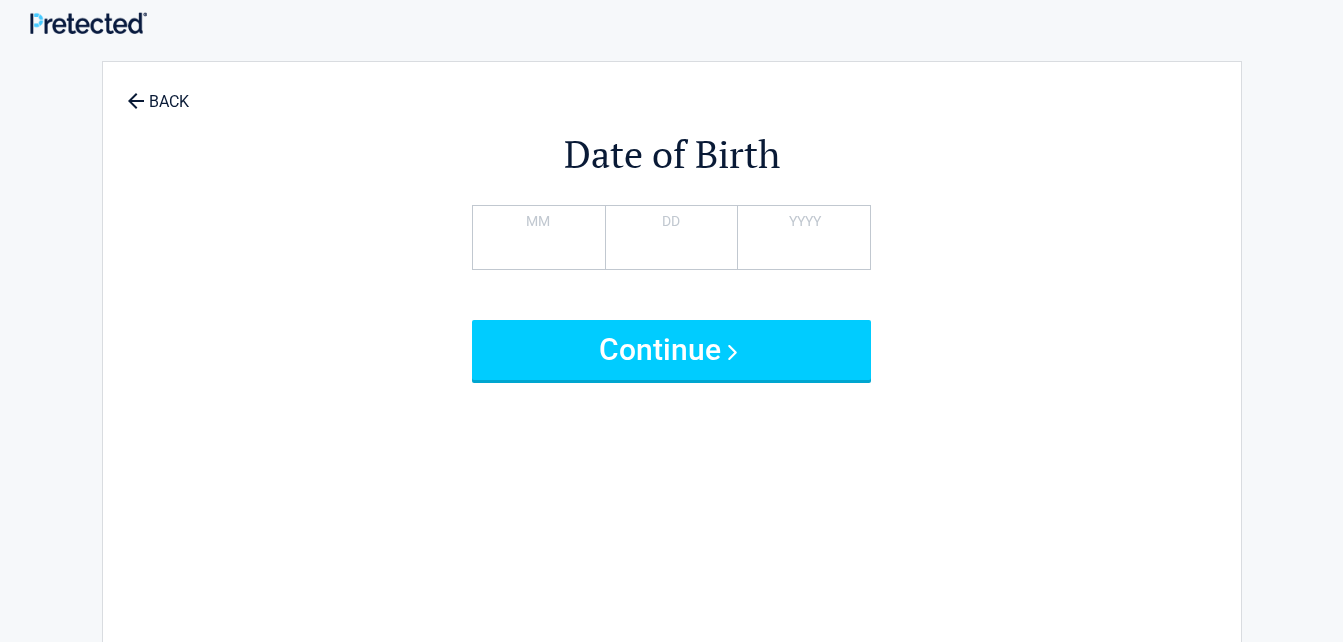 scroll, scrollTop: 0, scrollLeft: 0, axis: both 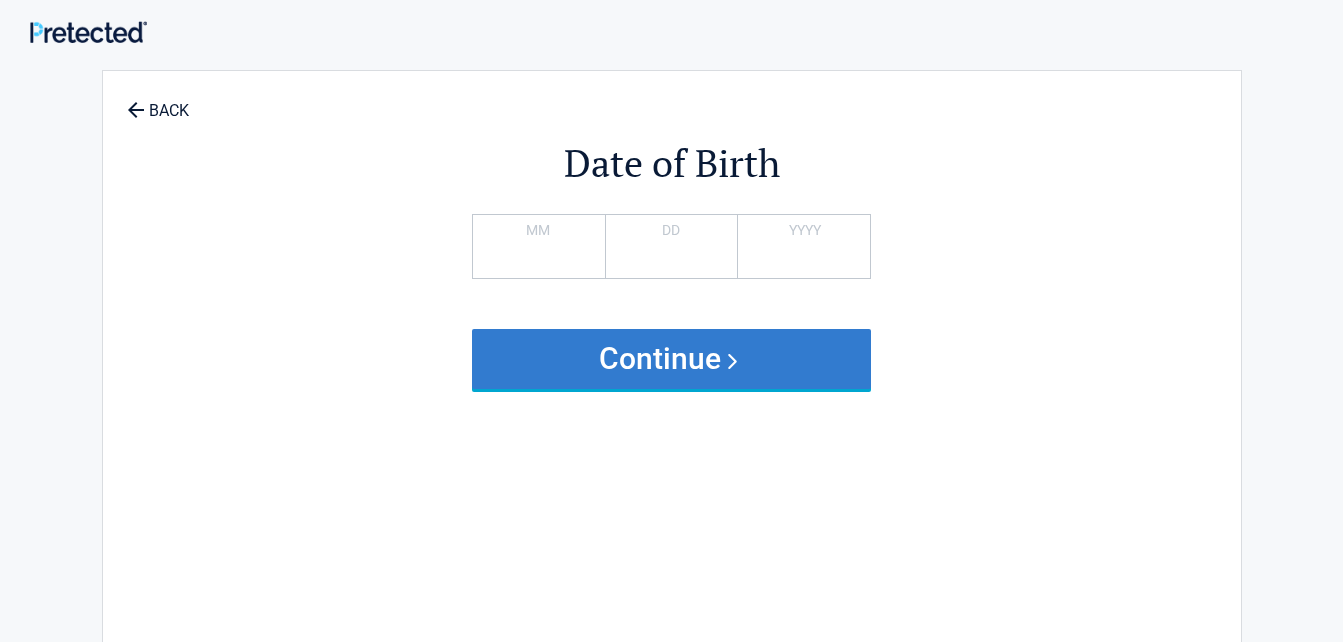click on "Continue" at bounding box center (672, 359) 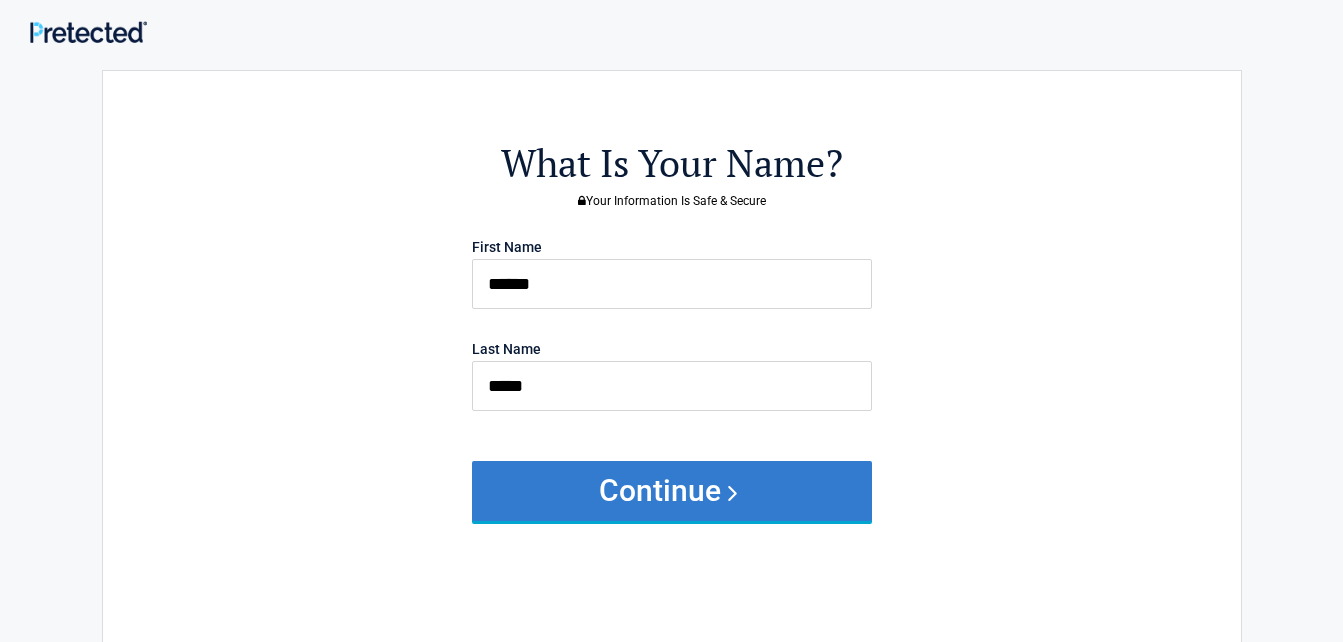 click on "Continue" at bounding box center (672, 491) 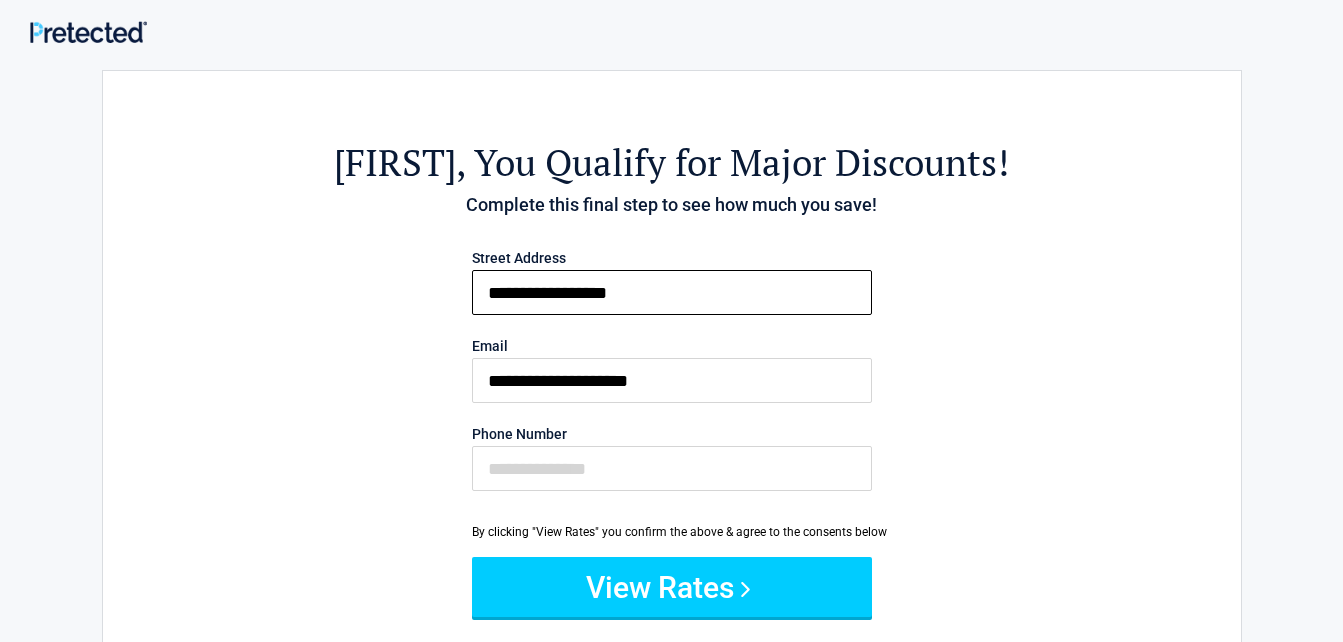 click on "**********" at bounding box center (672, 292) 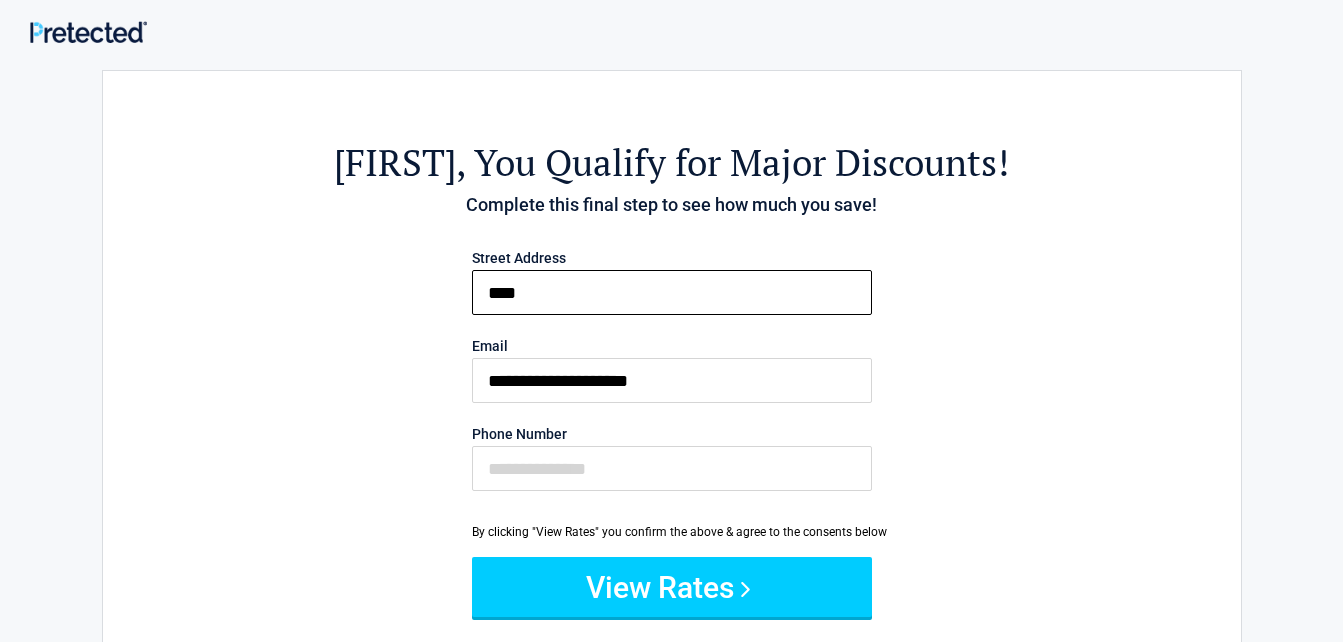 type on "**********" 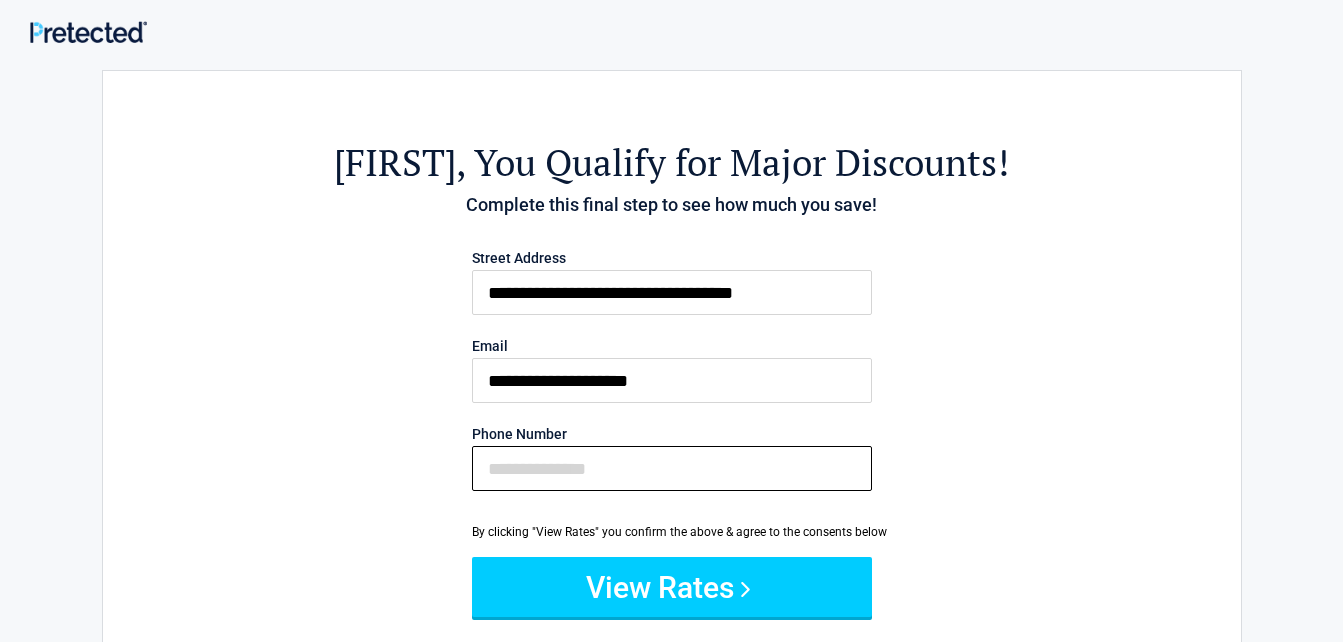 type on "**********" 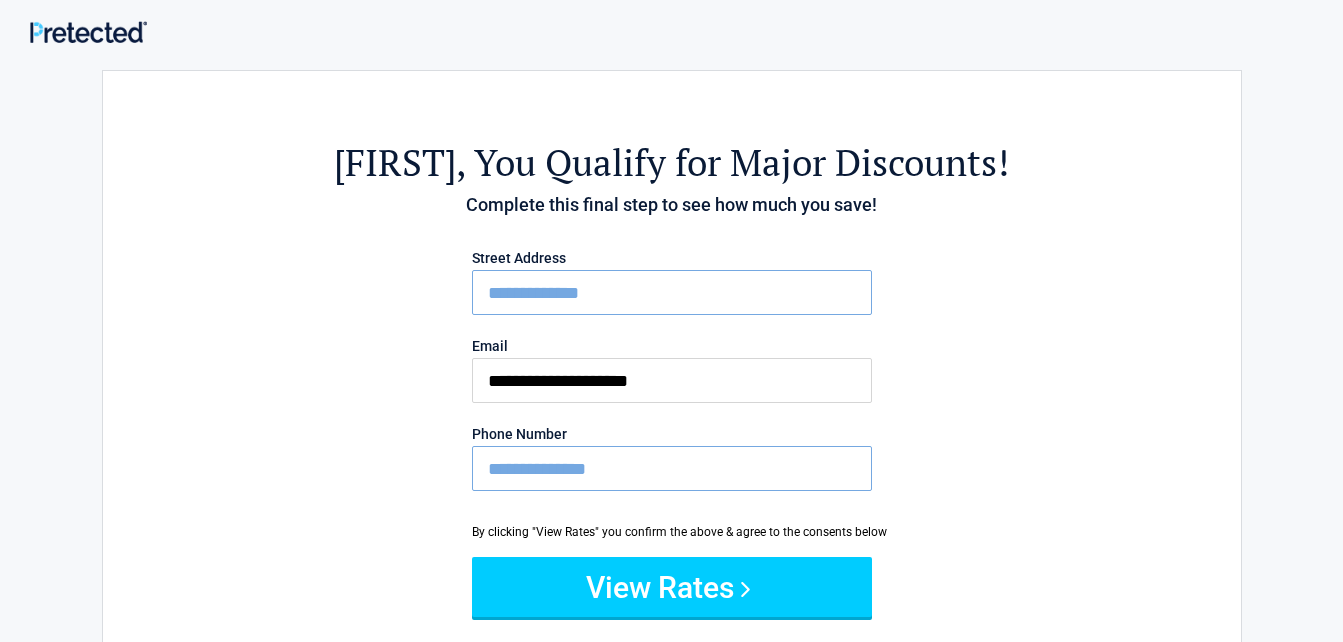 type on "**********" 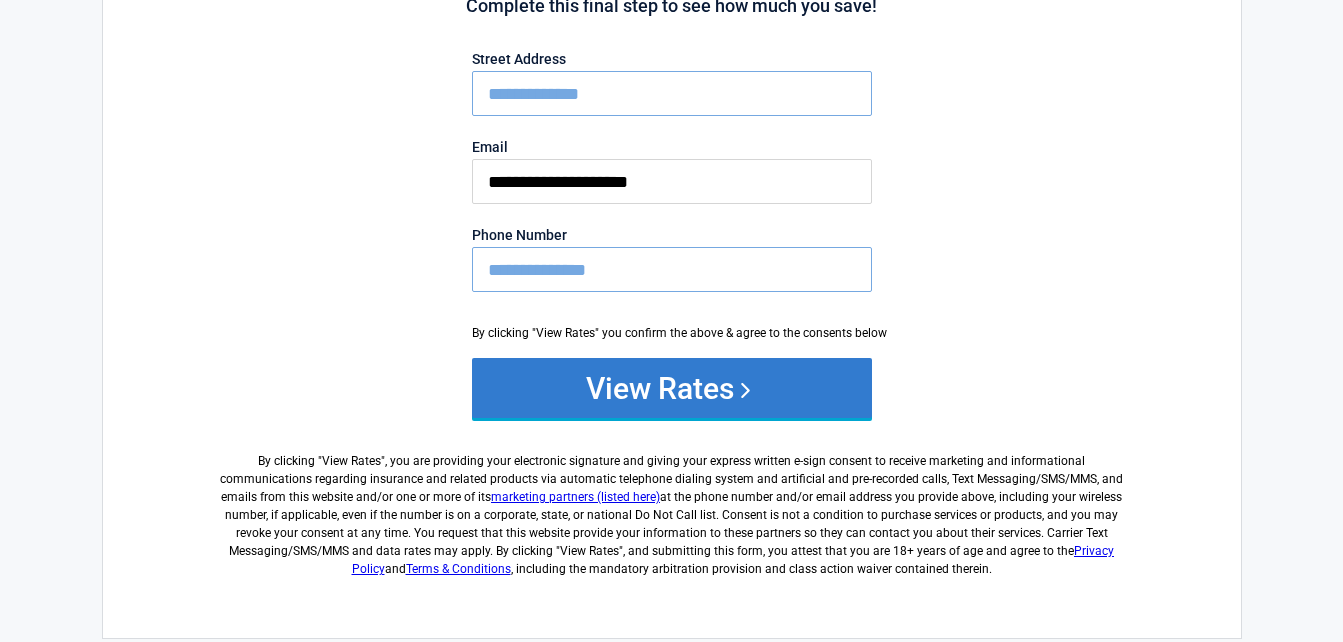 scroll, scrollTop: 200, scrollLeft: 0, axis: vertical 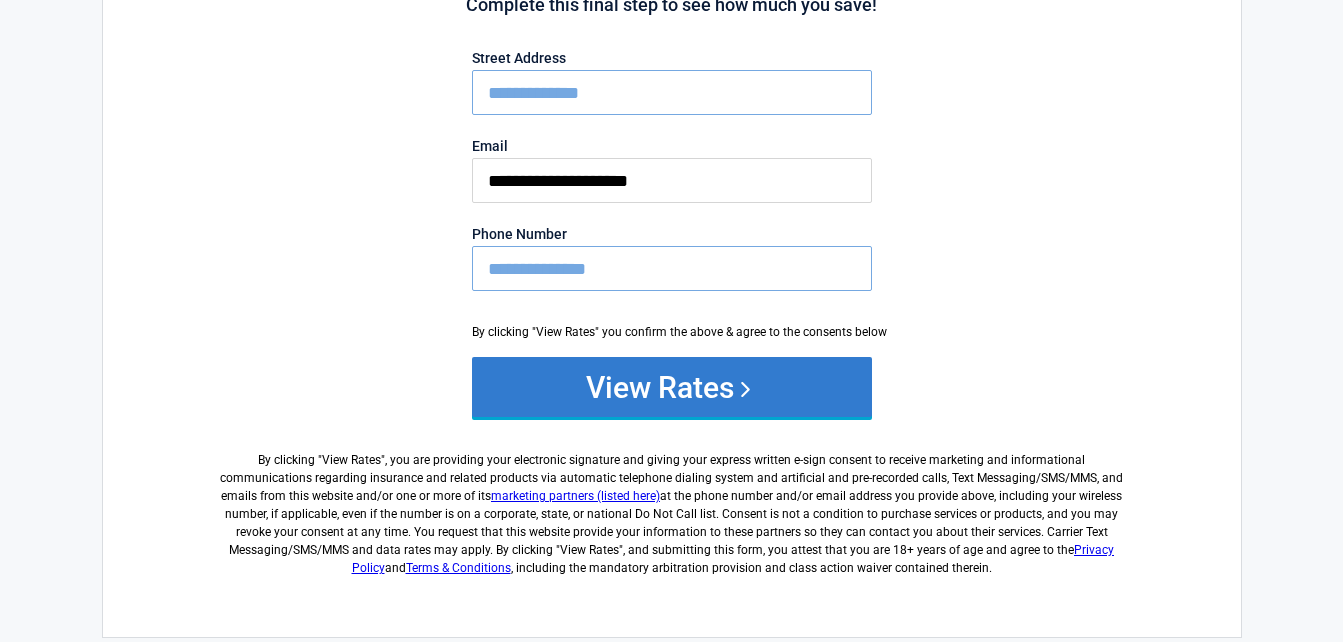 click on "View Rates" at bounding box center [672, 387] 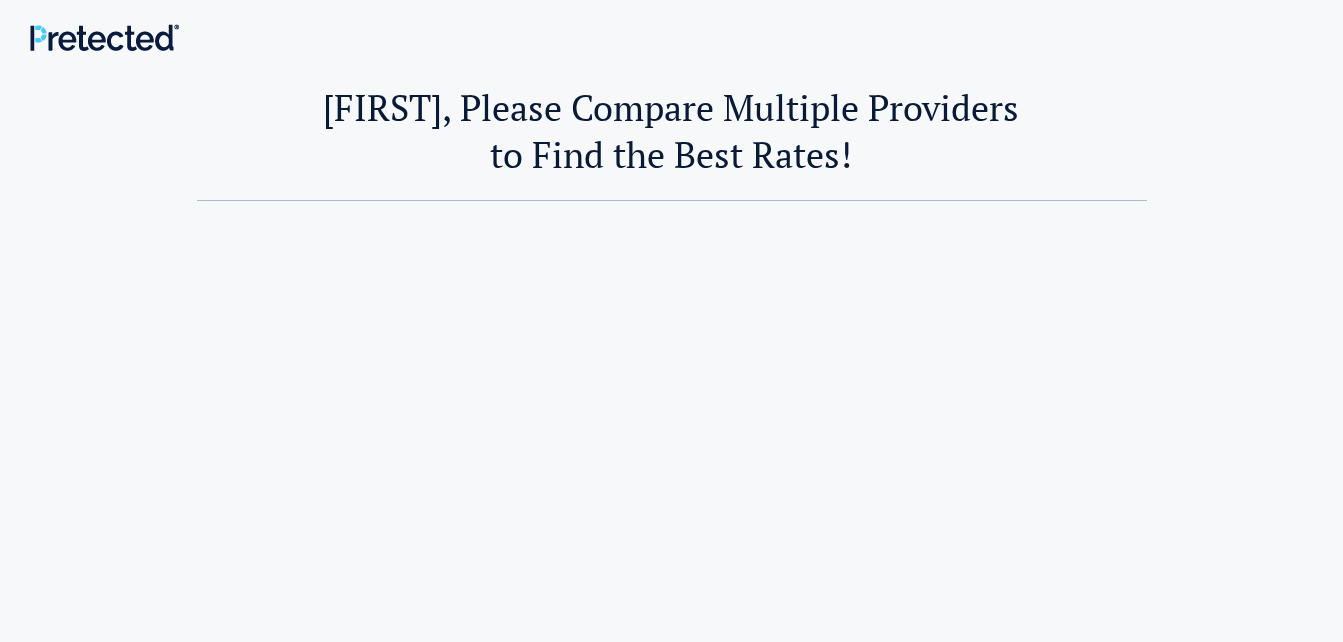 scroll, scrollTop: 0, scrollLeft: 0, axis: both 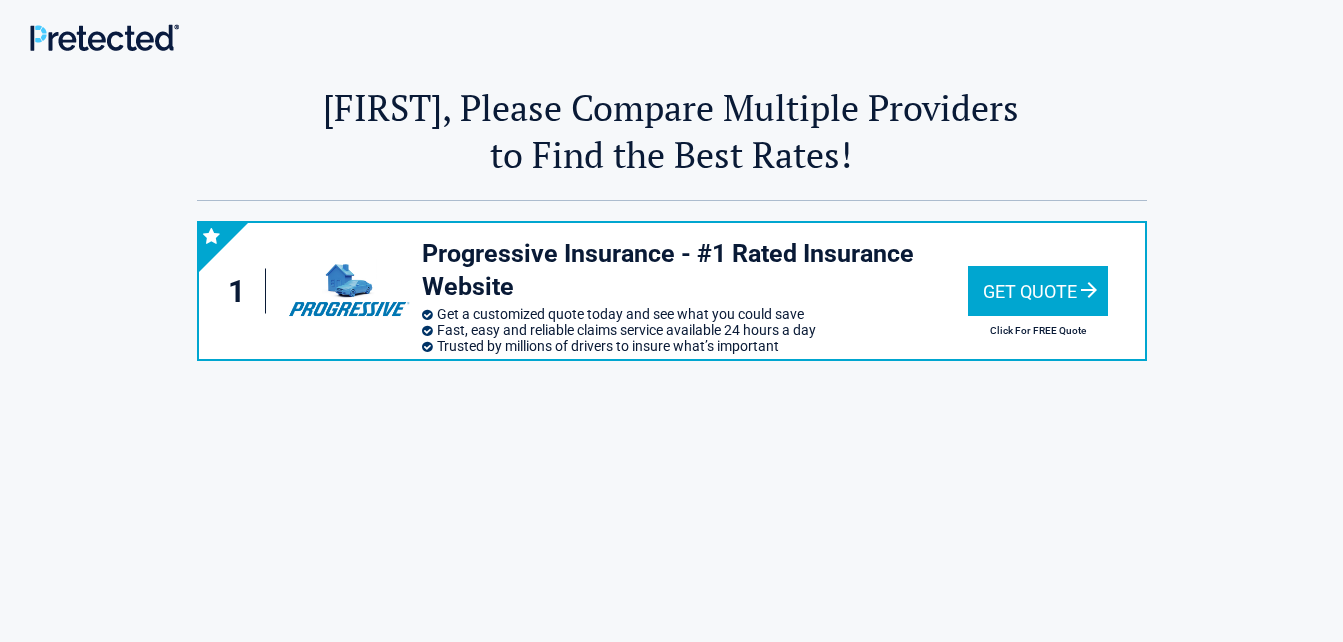 click on "Get Quote" at bounding box center [1038, 291] 